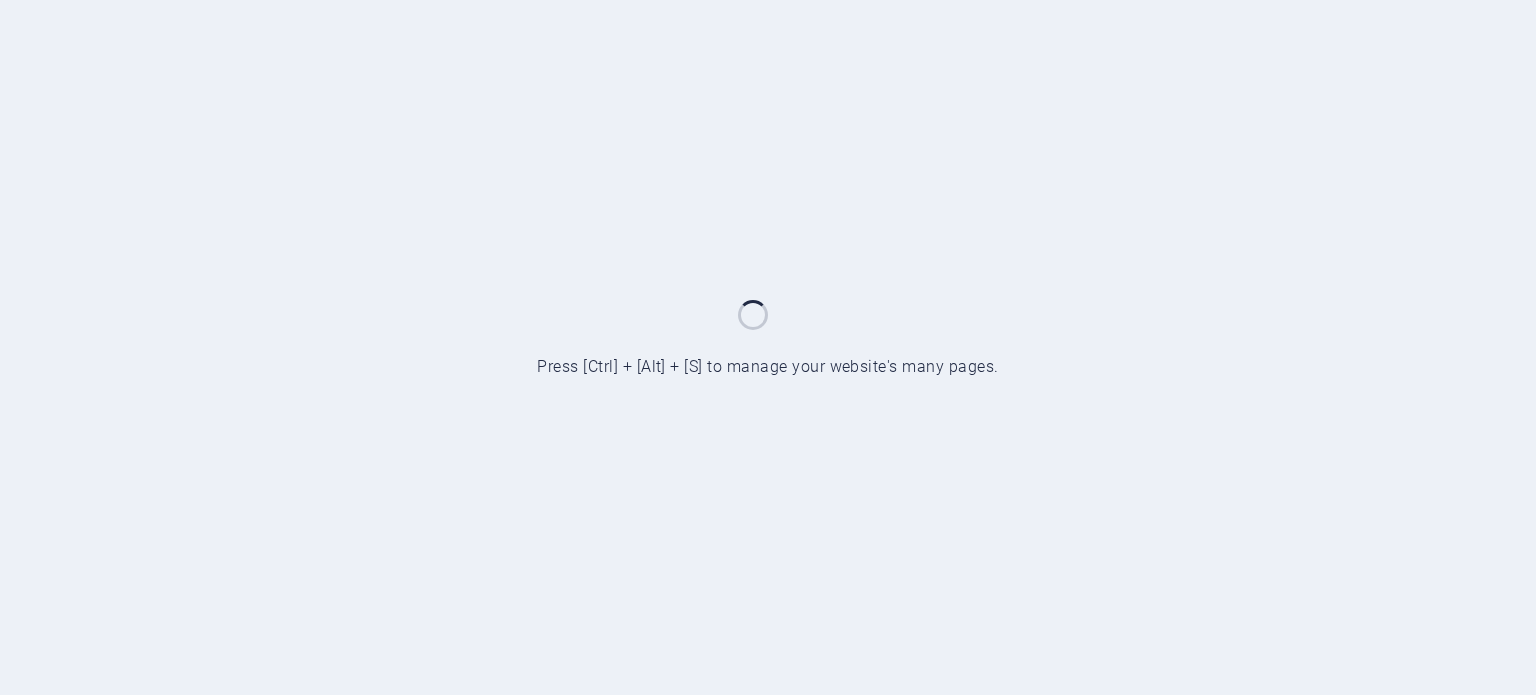 scroll, scrollTop: 0, scrollLeft: 0, axis: both 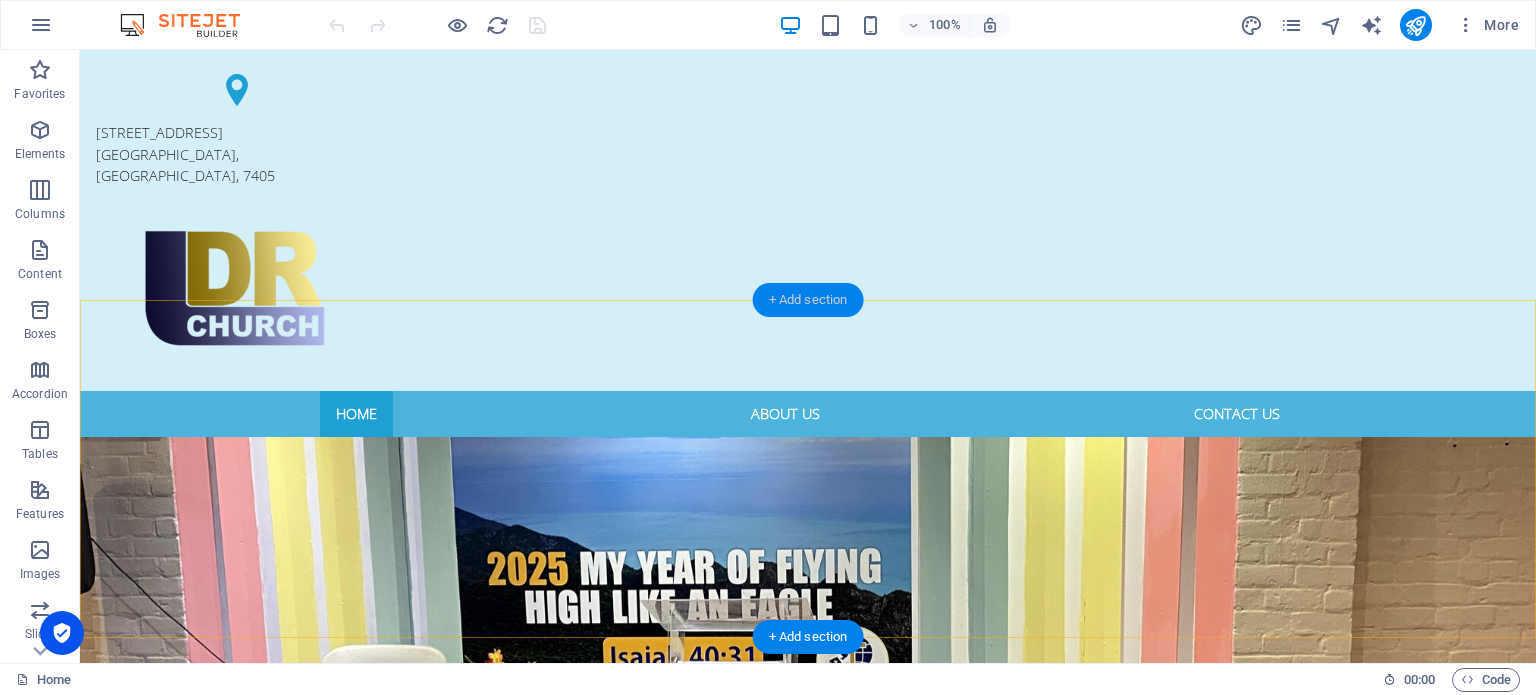 click on "+ Add section" at bounding box center [808, 300] 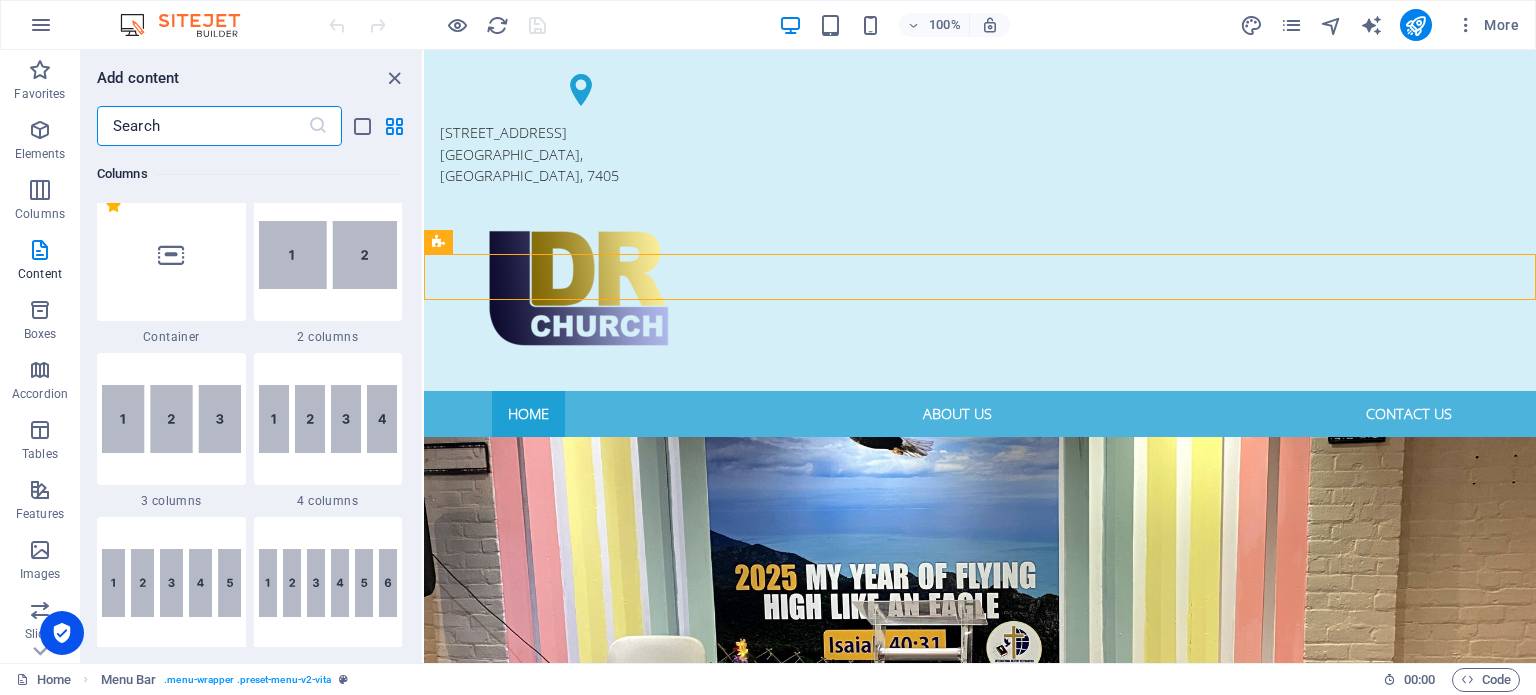 scroll, scrollTop: 3499, scrollLeft: 0, axis: vertical 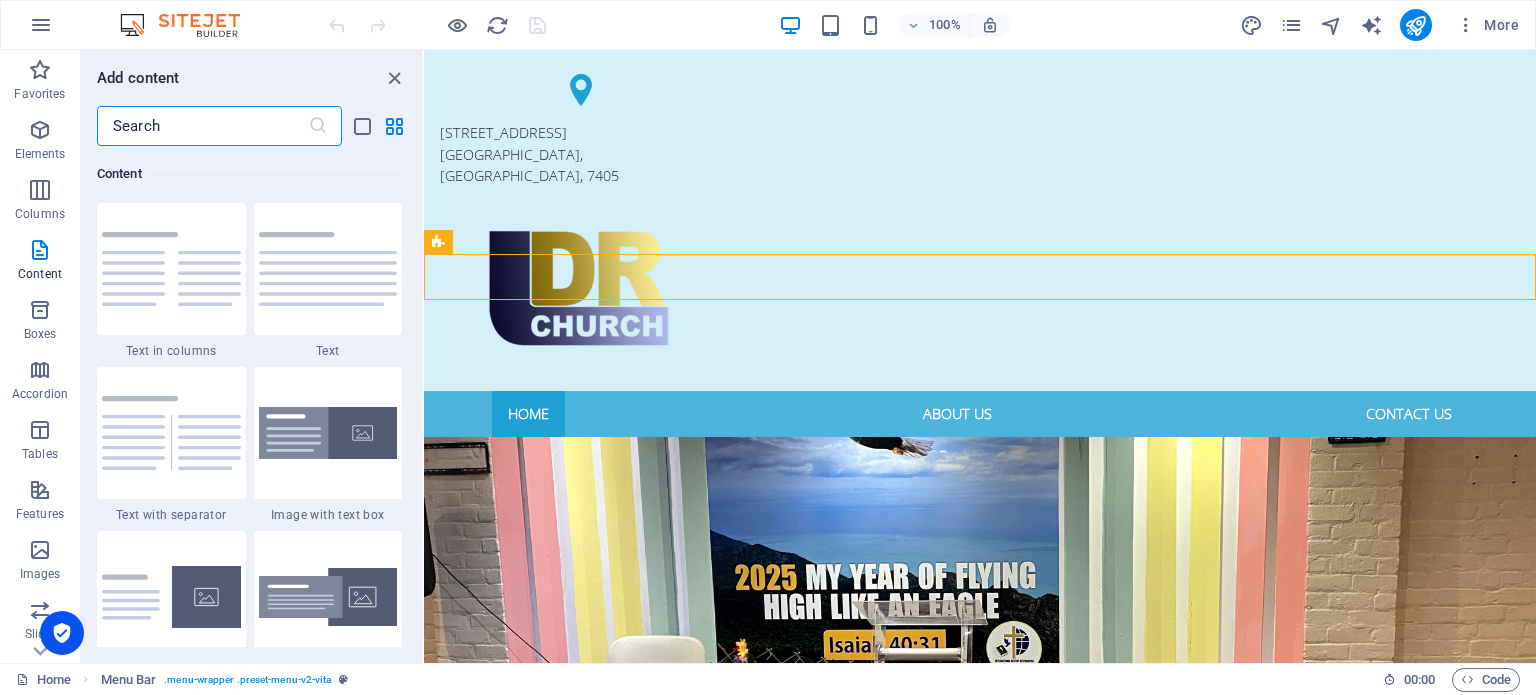 click at bounding box center (202, 126) 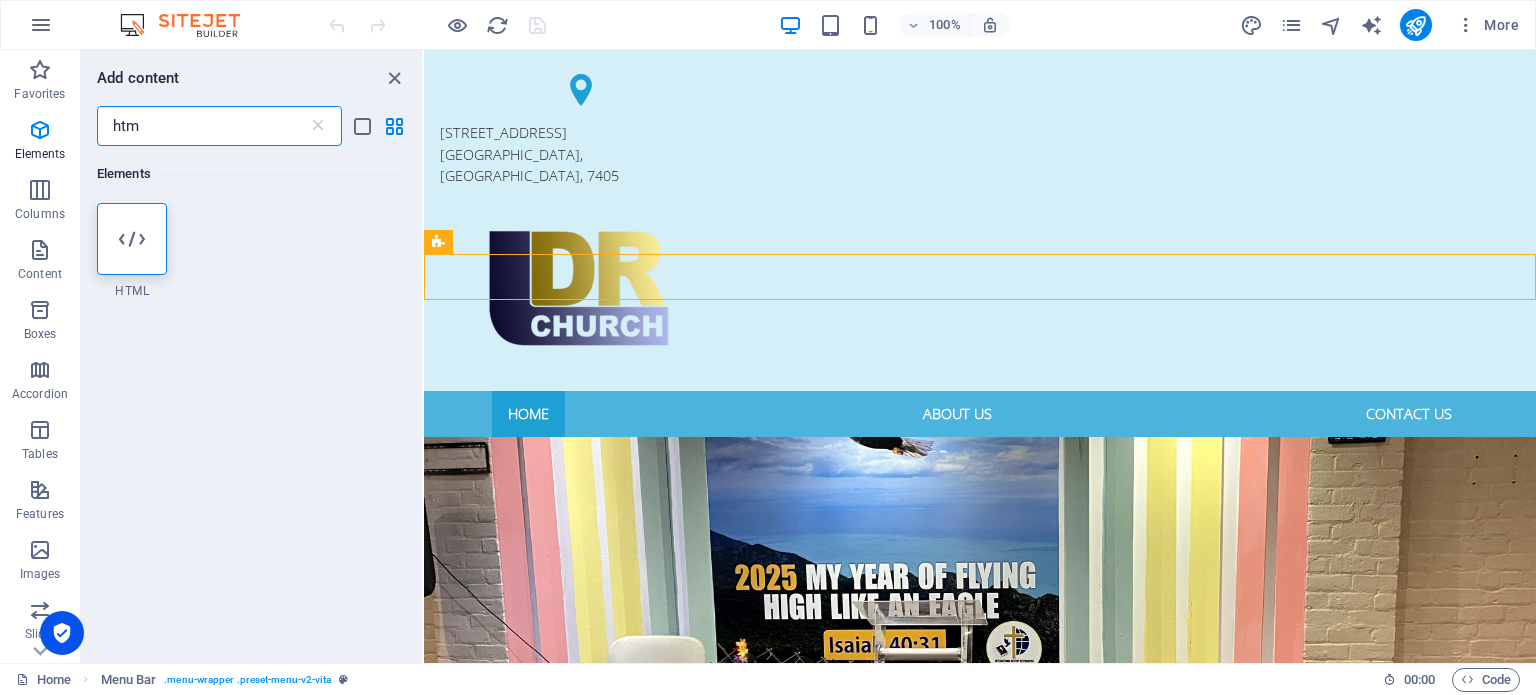 scroll, scrollTop: 0, scrollLeft: 0, axis: both 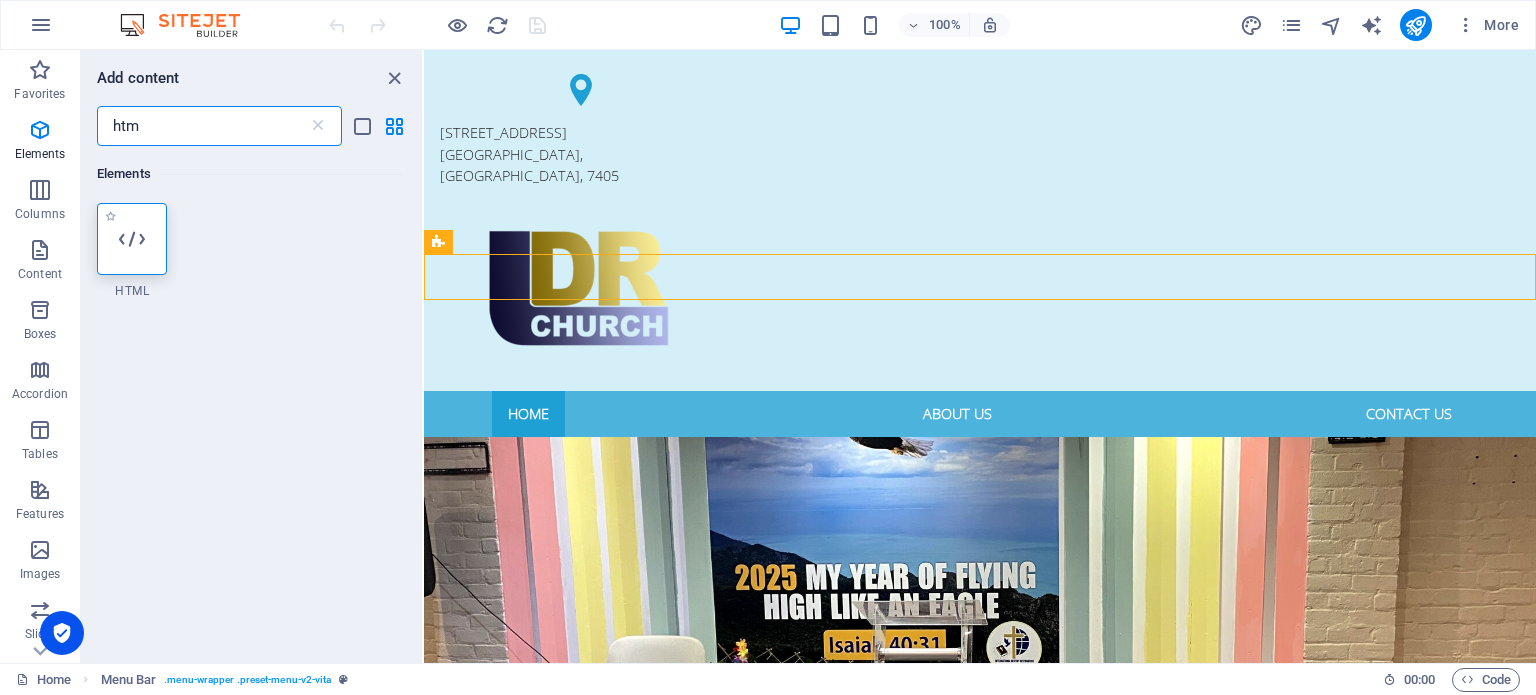 type on "htm" 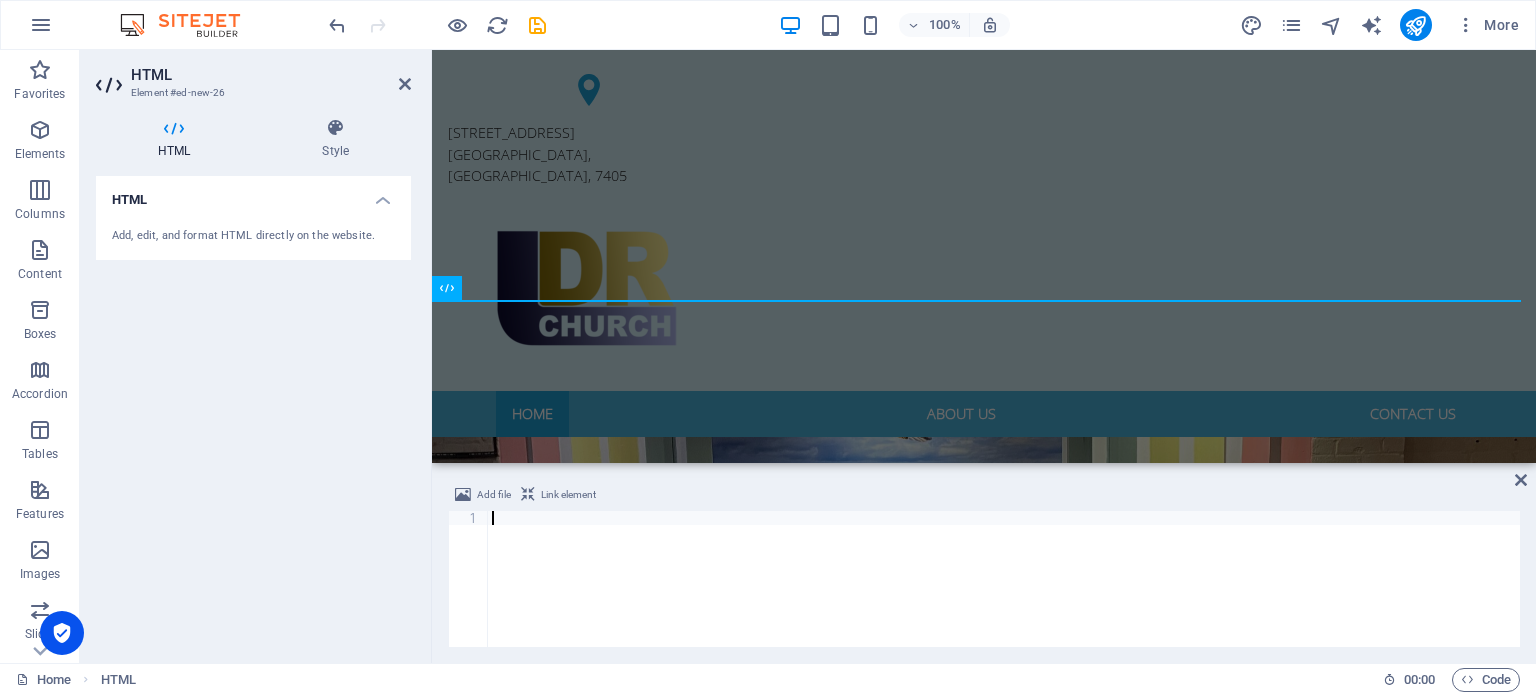 type on "<meta name="google-site-verification" content="mvCOa0-FgUKKqbKVKV4tCyX3M5dkLCIU6pi4sH3Brxk" />" 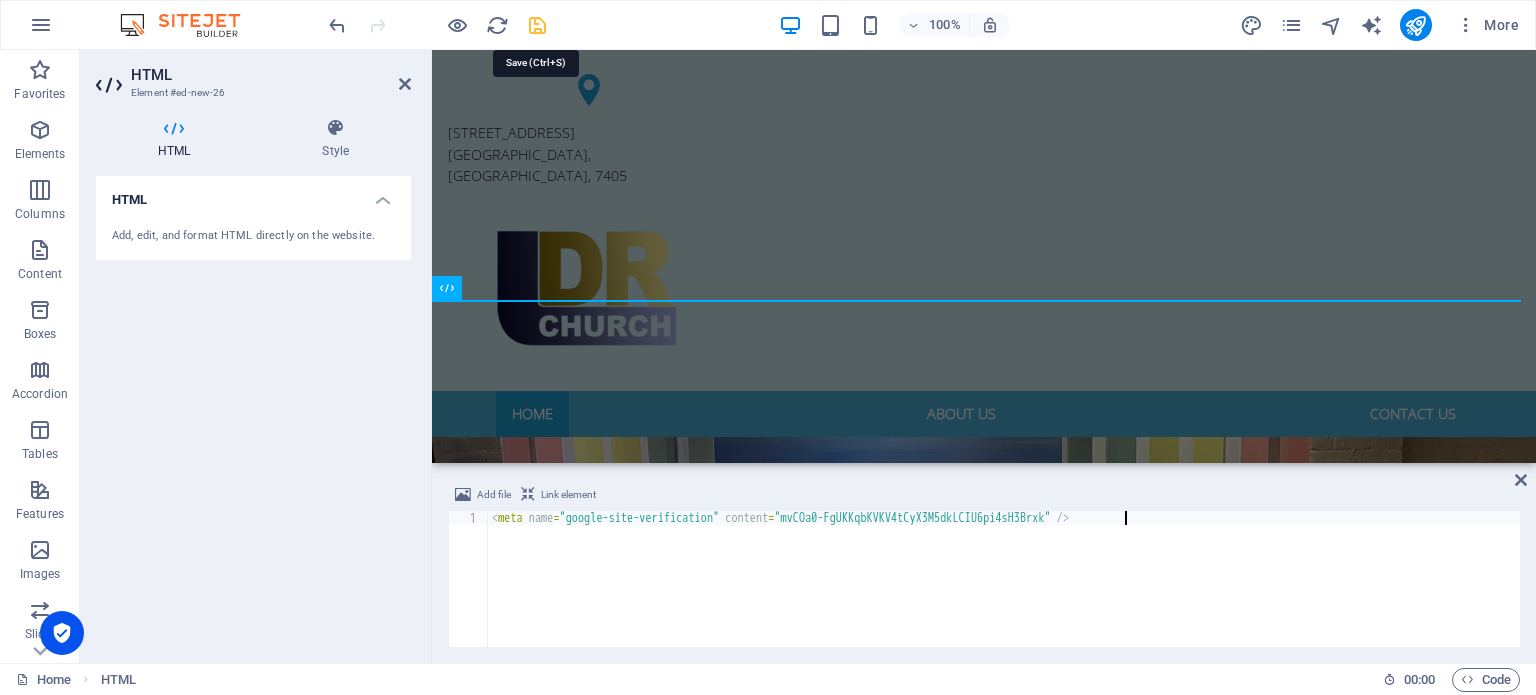 click at bounding box center [537, 25] 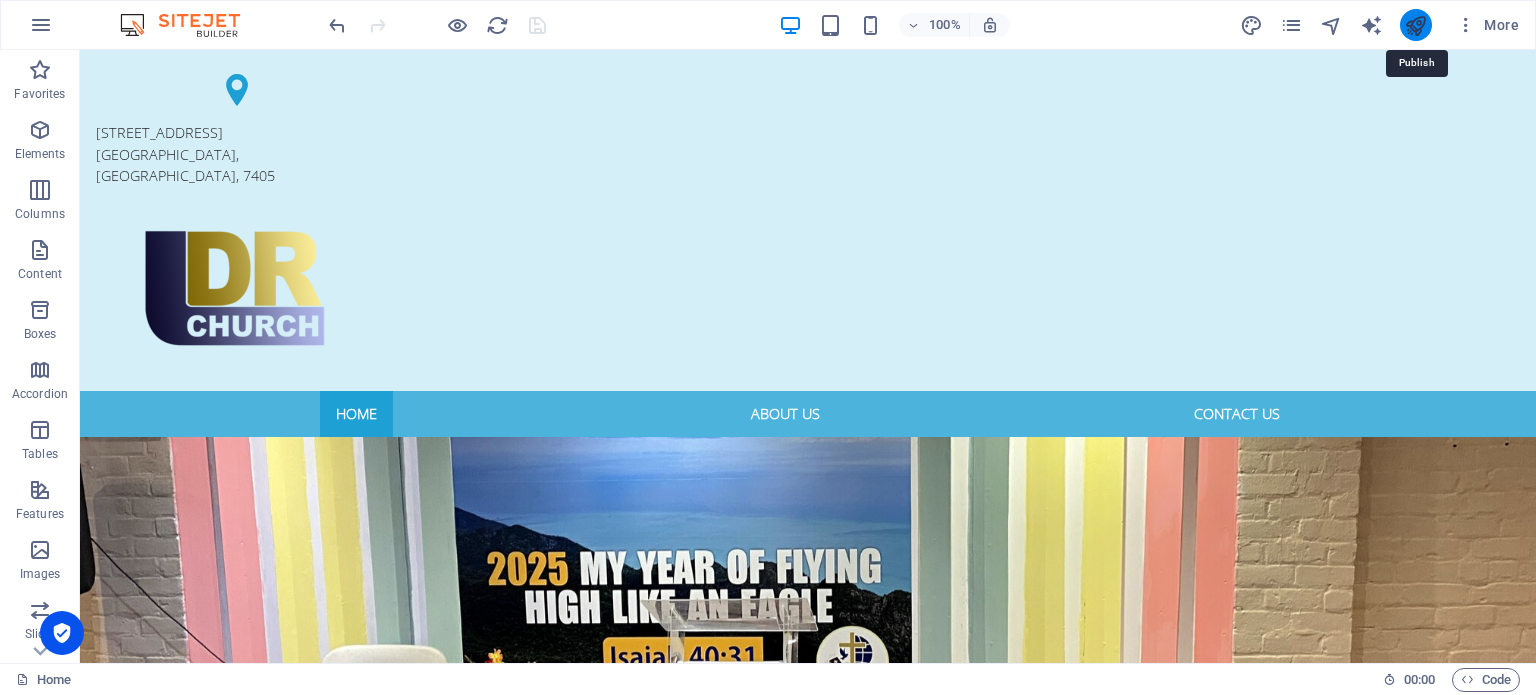 click at bounding box center (1415, 25) 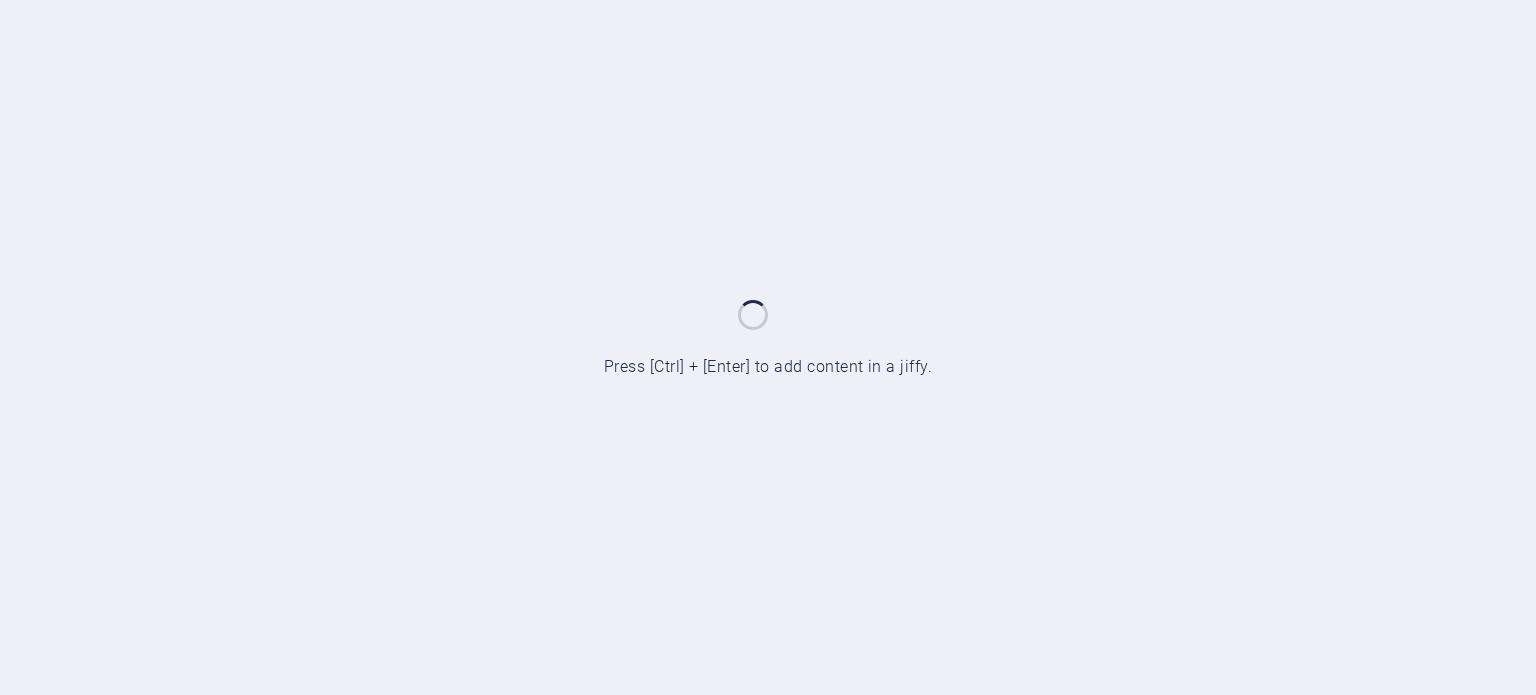 scroll, scrollTop: 0, scrollLeft: 0, axis: both 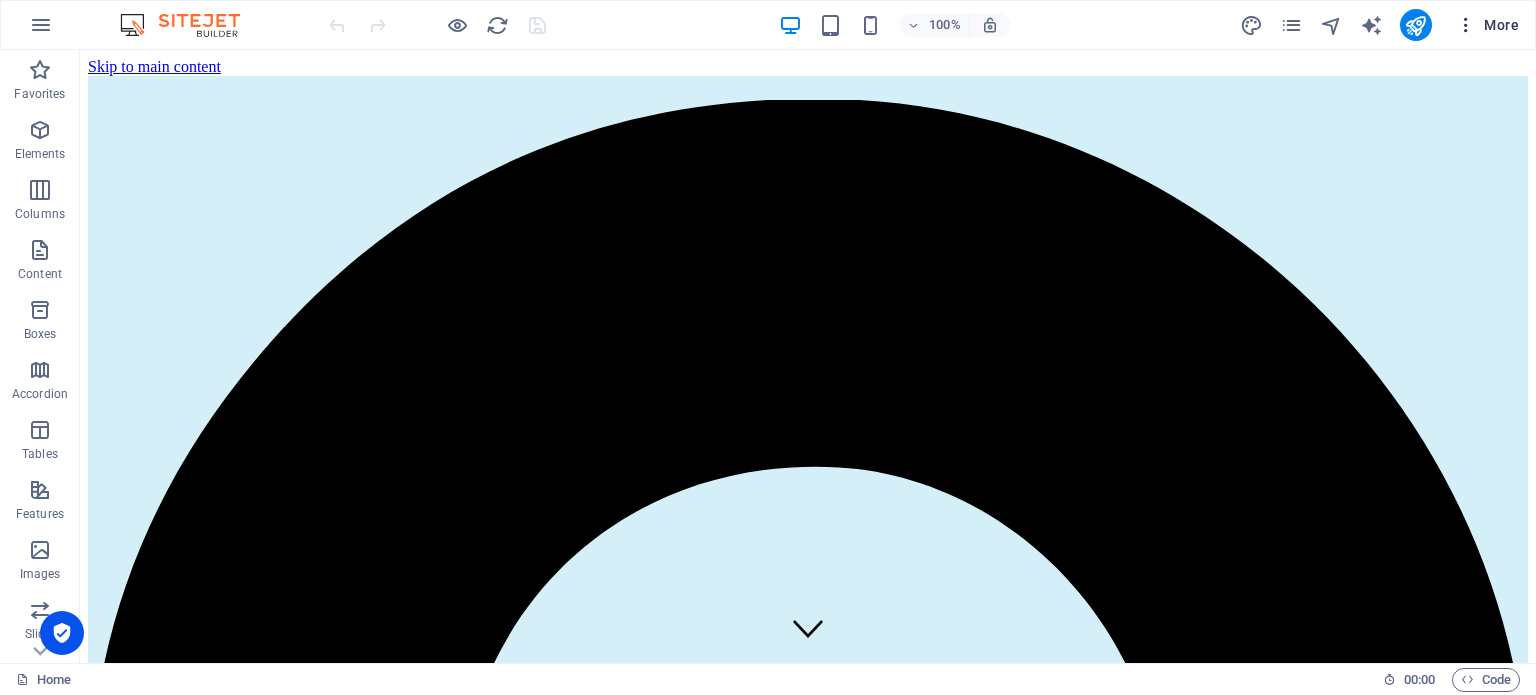 click on "More" at bounding box center [1487, 25] 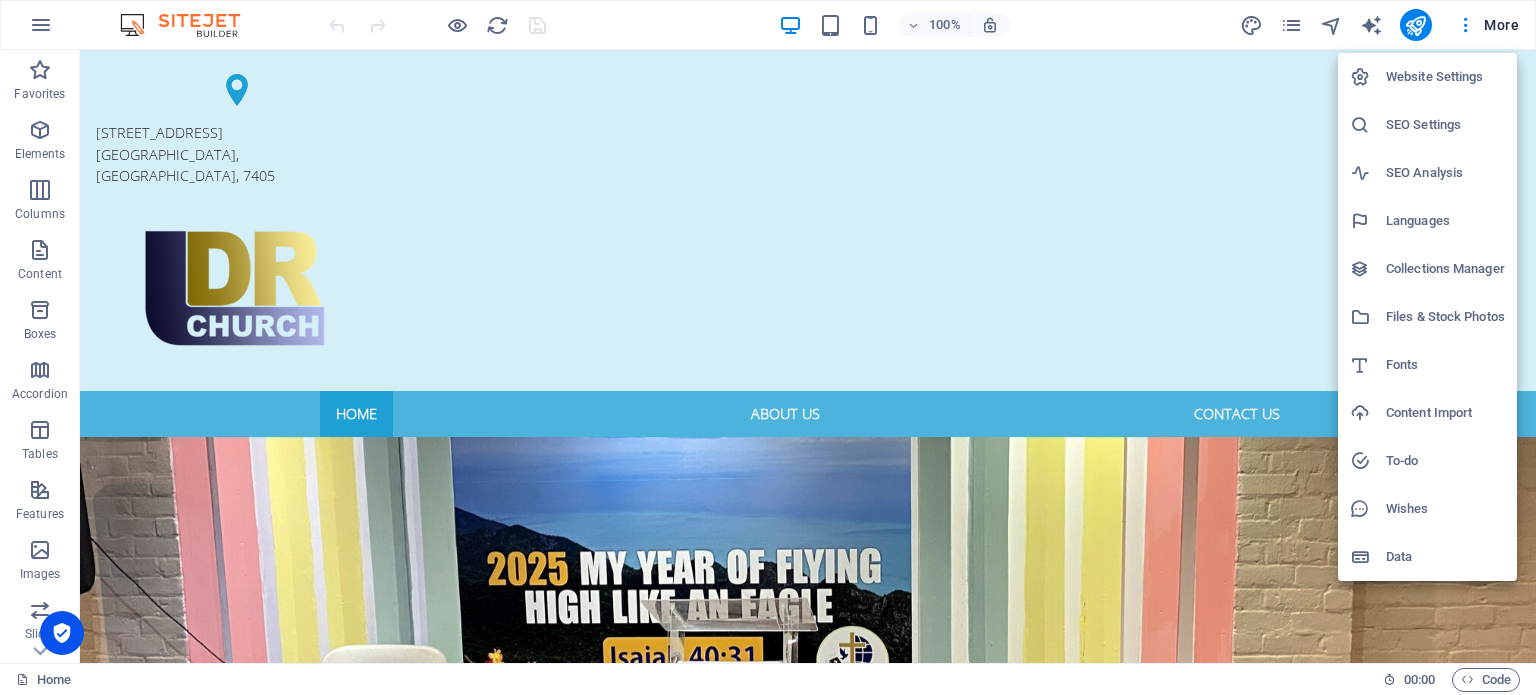 click on "Website Settings" at bounding box center (1445, 77) 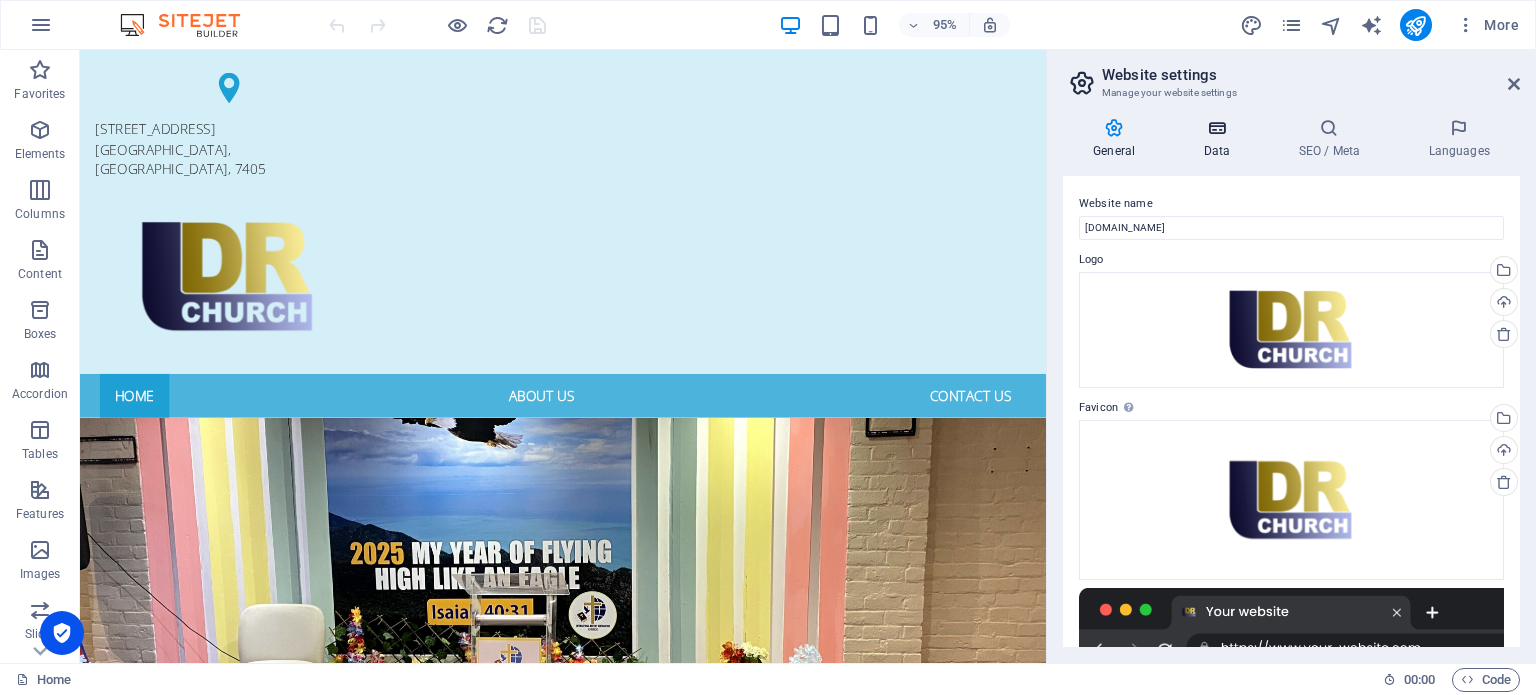 click at bounding box center [1216, 128] 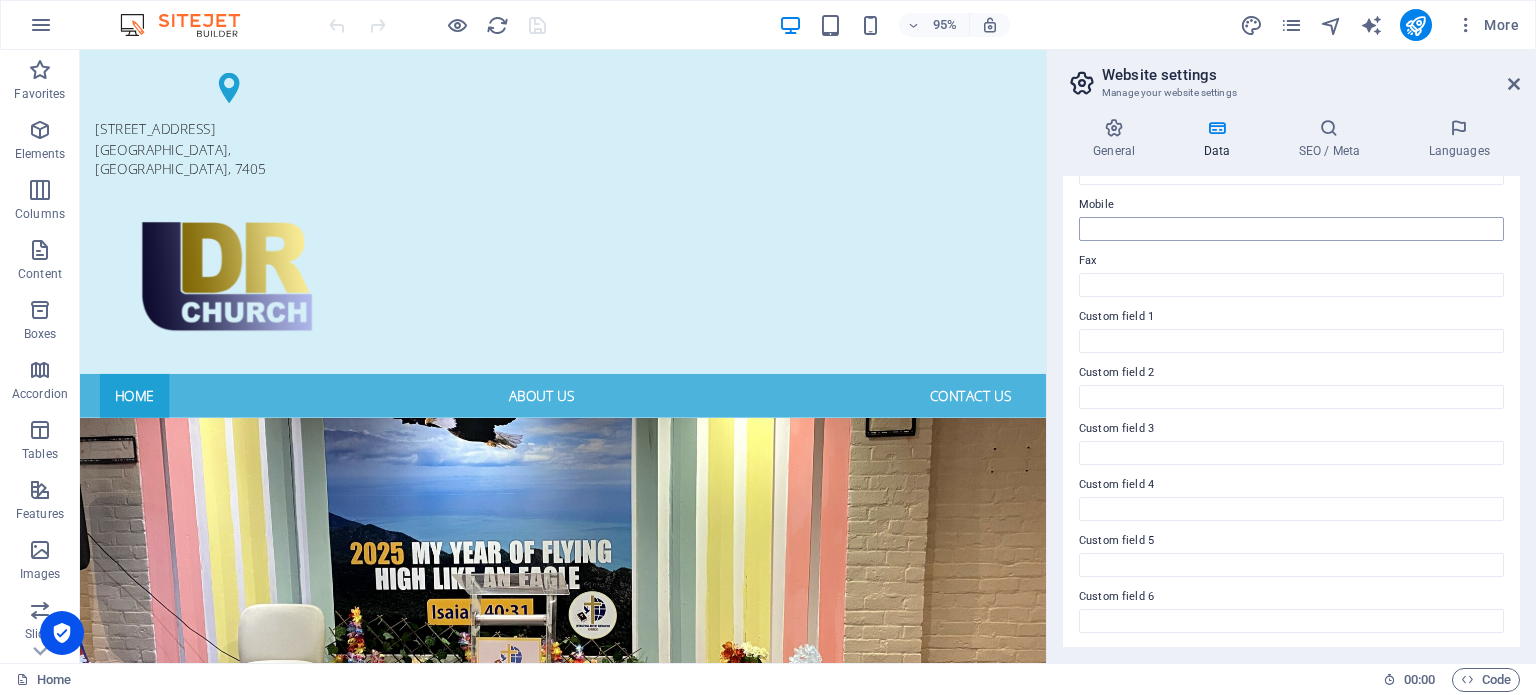scroll, scrollTop: 0, scrollLeft: 0, axis: both 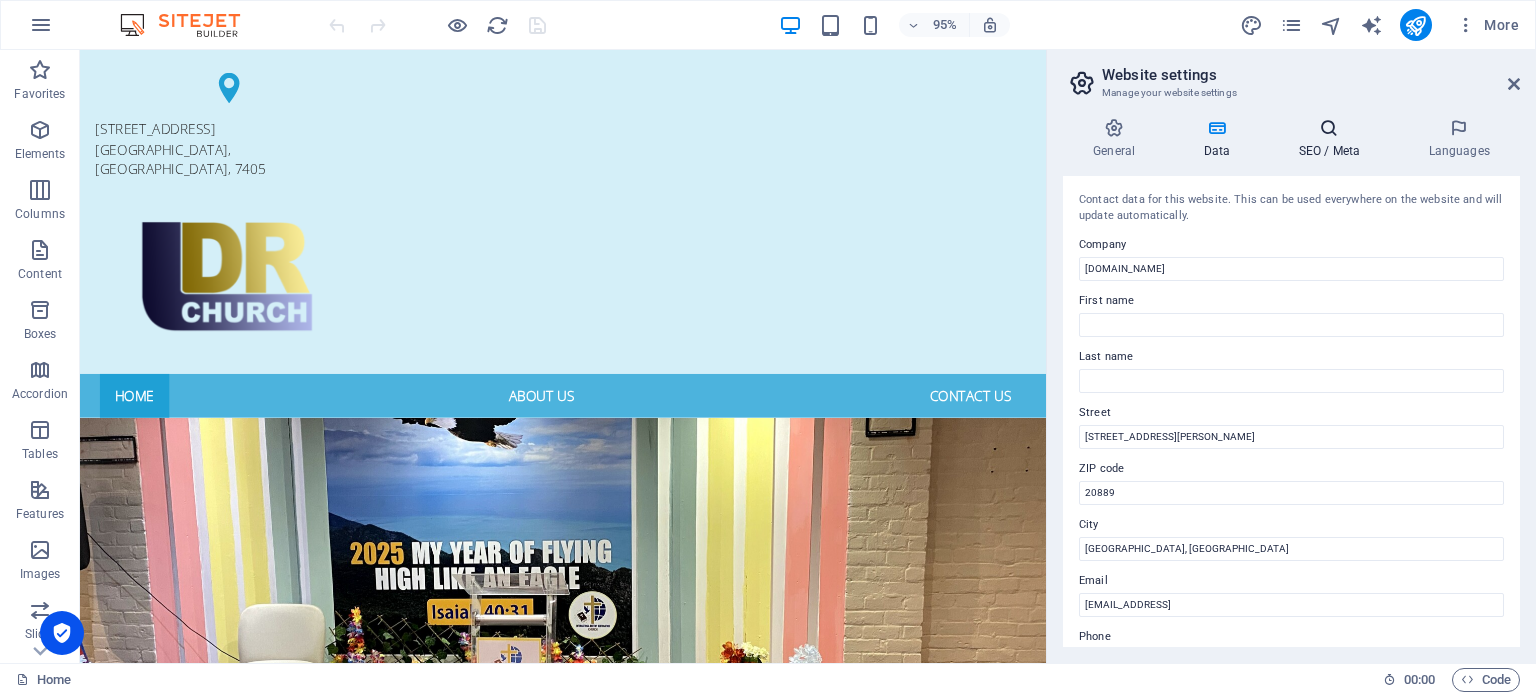 click on "SEO / Meta" at bounding box center [1333, 139] 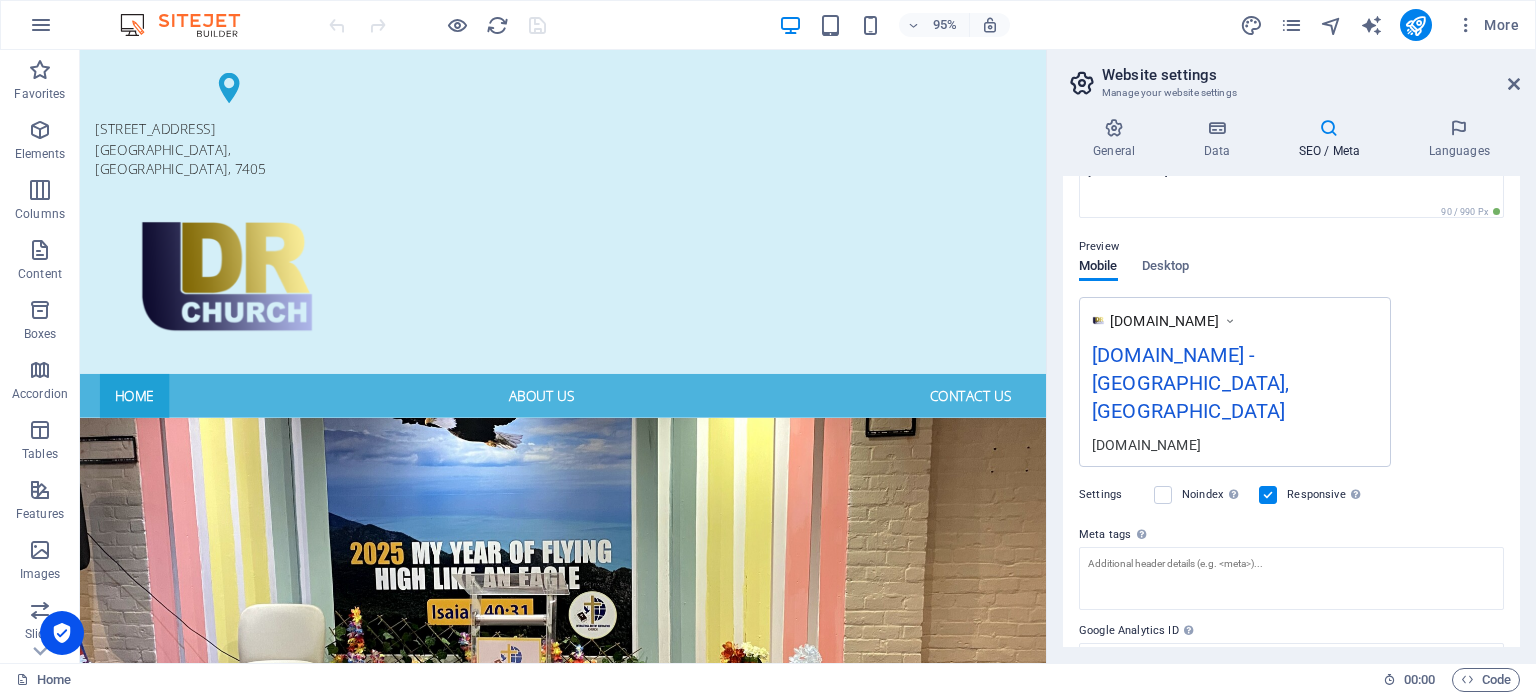 scroll, scrollTop: 263, scrollLeft: 0, axis: vertical 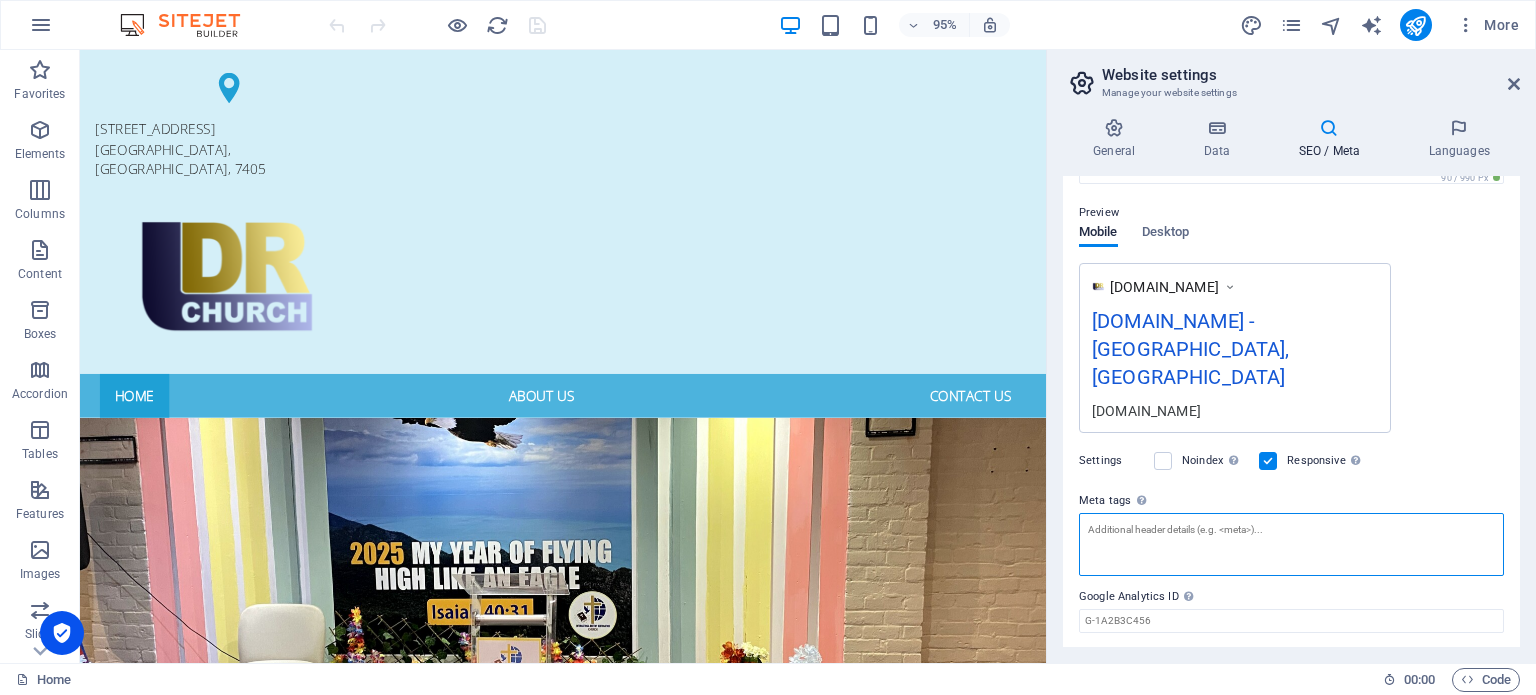 click on "Meta tags Enter HTML code here that will be placed inside the  tags of your website. Please note that your website may not function if you include code with errors." at bounding box center (1291, 544) 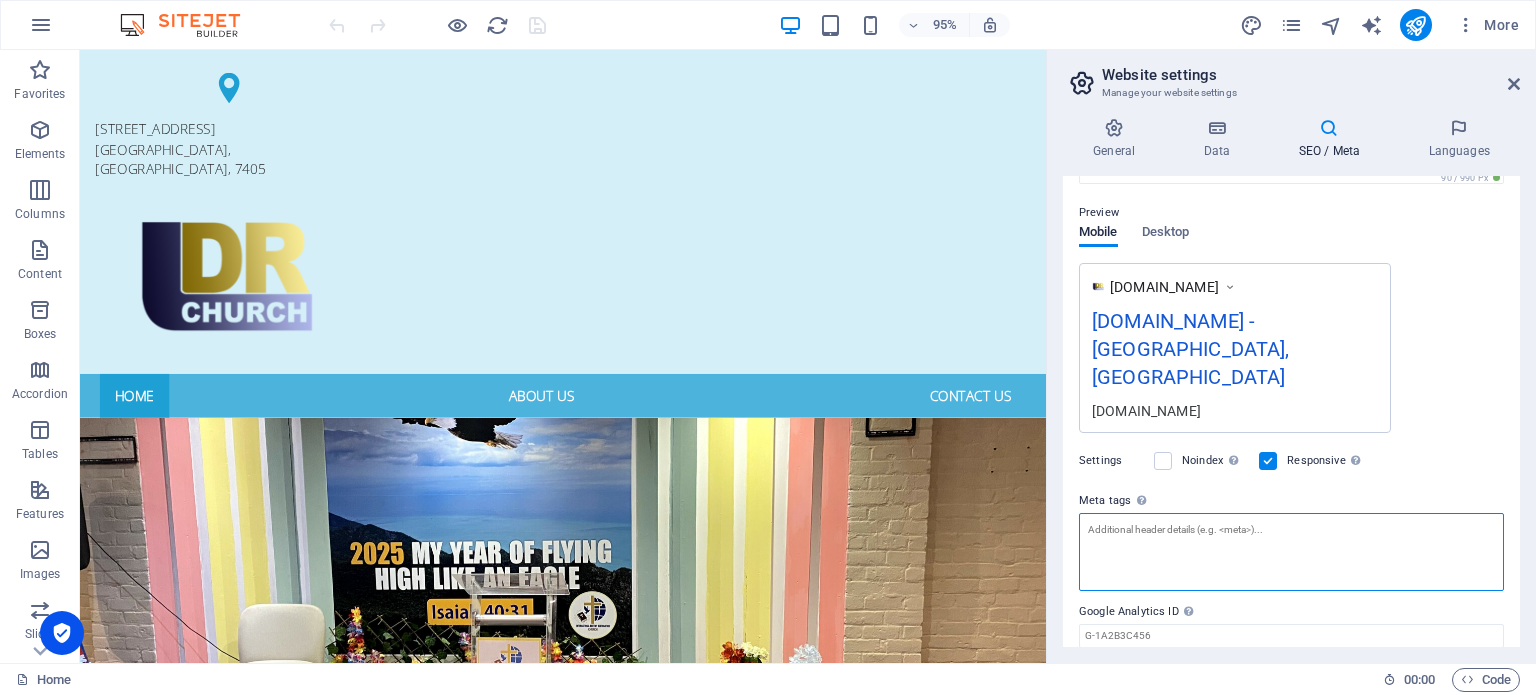 paste on "<meta name="google-site-verification" content="mvCOa0-FgUKKqbKVKV4tCyX3M5dkLCIU6pi4sH3Brxk" />" 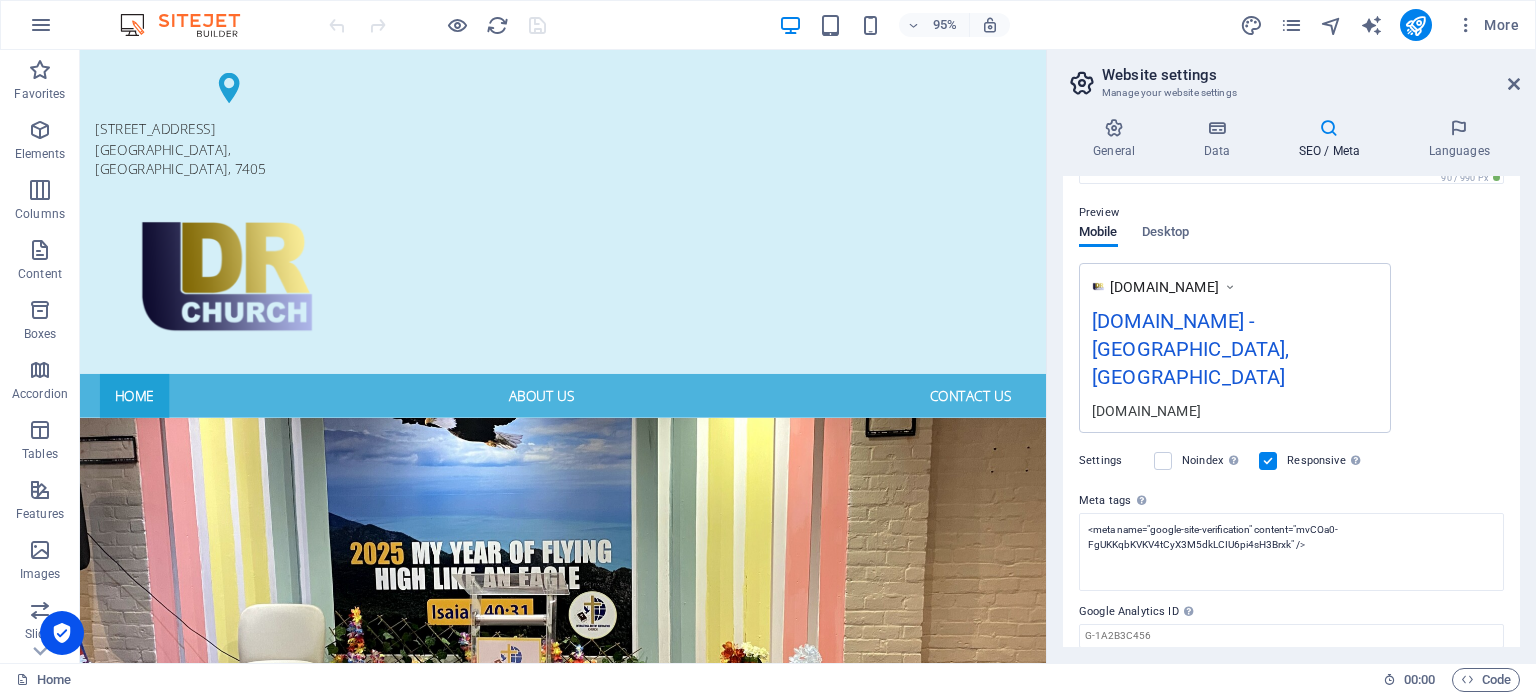 click on "idrchurch.com Home Favorites Elements Columns Content Boxes Accordion Tables Features Images Slider Header Footer Forms Marketing Collections
Drag here to replace the existing content. Press “Ctrl” if you want to create a new element.
3 columns 95% More Home 00 : 00 Code Website settings Manage your website settings  General  Data  SEO / Meta  Languages Website name idrchurch.com Logo Drag files here, click to choose files or select files from Files or our free stock photos & videos Select files from the file manager, stock photos, or upload file(s) Upload Favicon Set the favicon of your website here. A favicon is a small icon shown in the browser tab next to your website title. It helps visitors identify your website. Drag files here, click to choose files or select files from Files or our free stock photos & videos Select files from the file manager, stock photos, or upload file(s) Upload City" at bounding box center (768, 347) 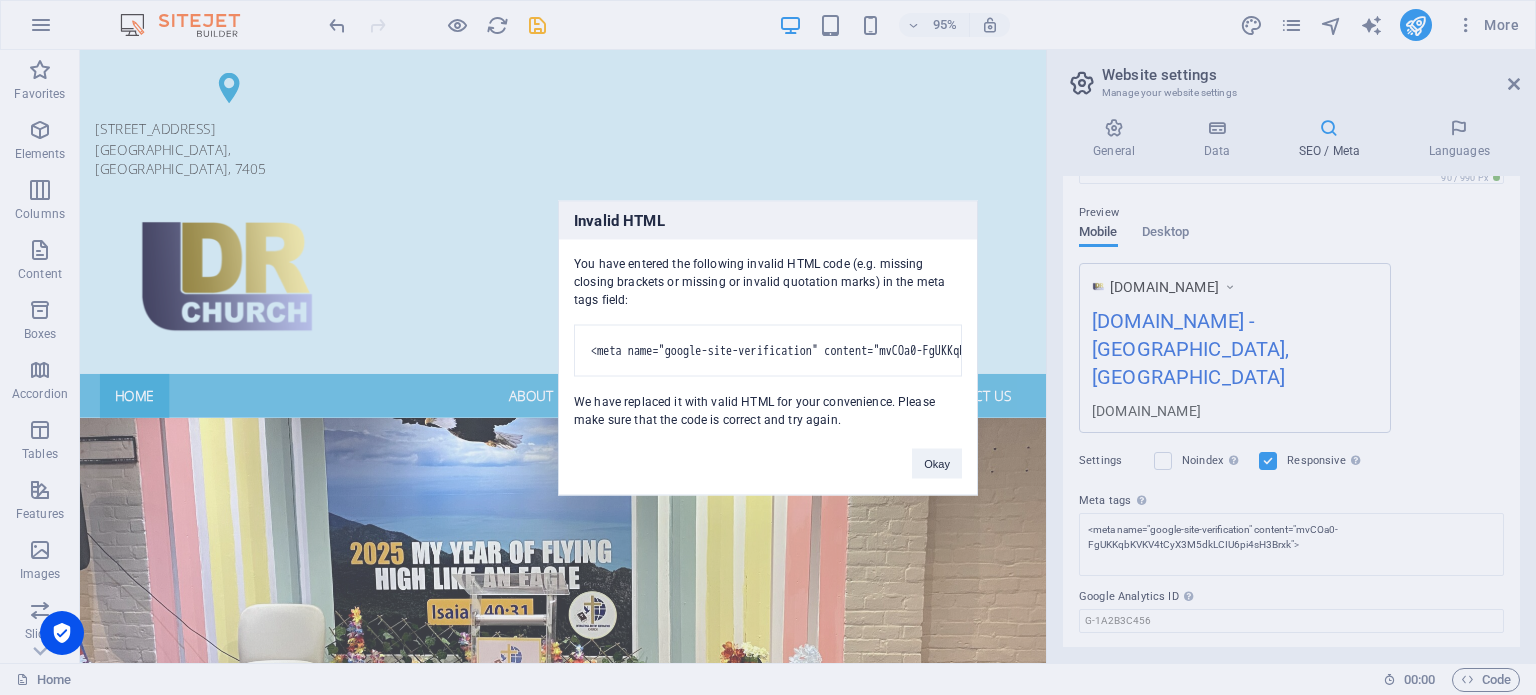 click on "Invalid HTML
You have entered the following invalid HTML code (e.g. missing closing brackets or missing or invalid quotation marks) in the meta tags field:
<meta name="google-site-verification" content="mvCOa0-FgUKKqbKVKV4tCyX3M5dkLCIU6pi4sH3Brxk" />
We have replaced it with valid HTML for your convenience. Please make sure that the code is correct and try again.
Okay" at bounding box center (768, 347) 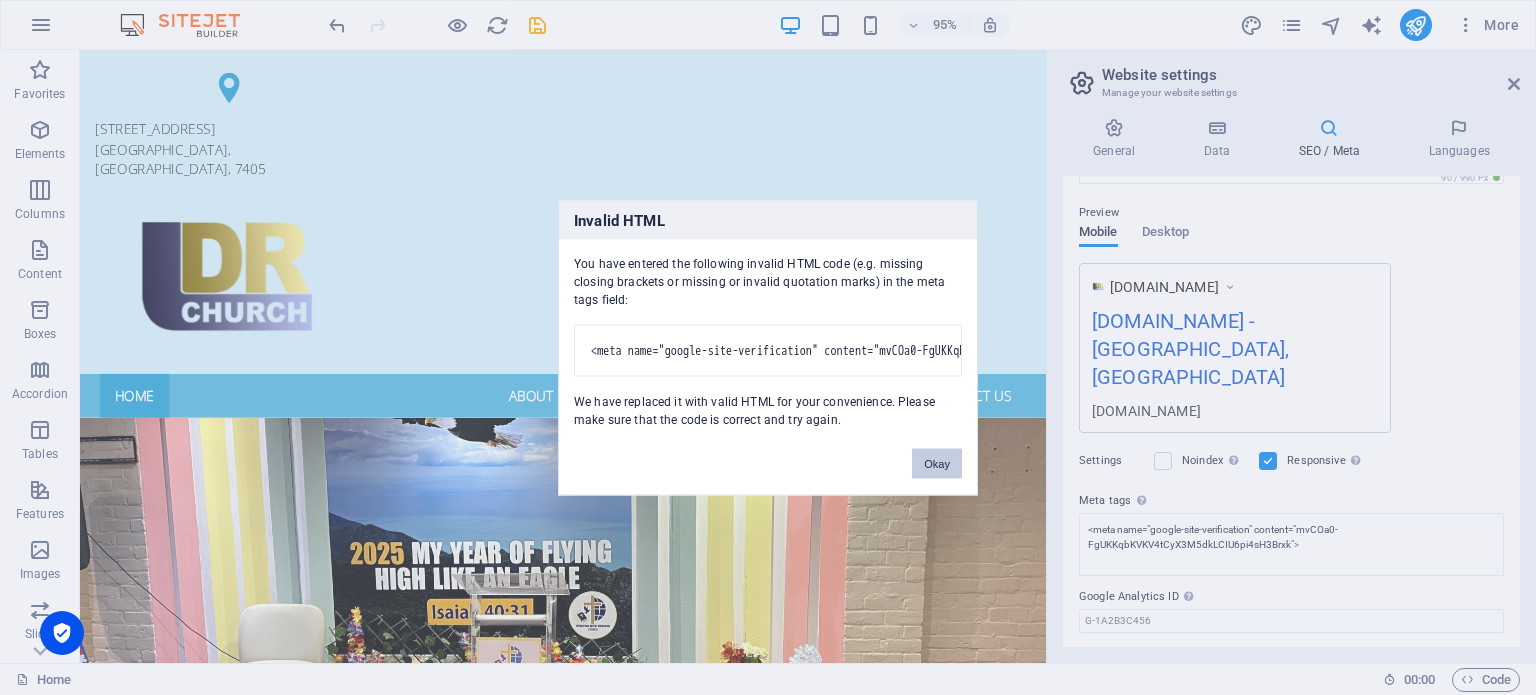 click on "Okay" at bounding box center (937, 463) 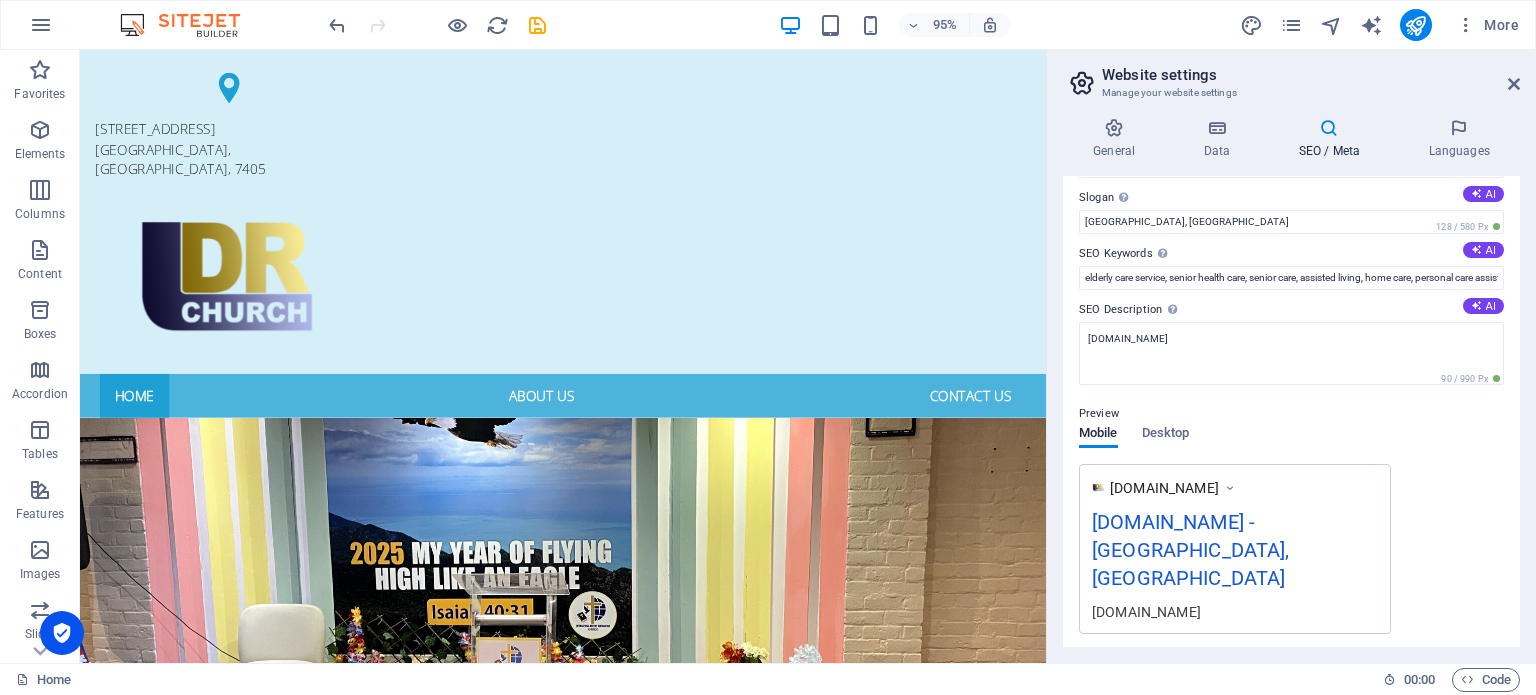 scroll, scrollTop: 0, scrollLeft: 0, axis: both 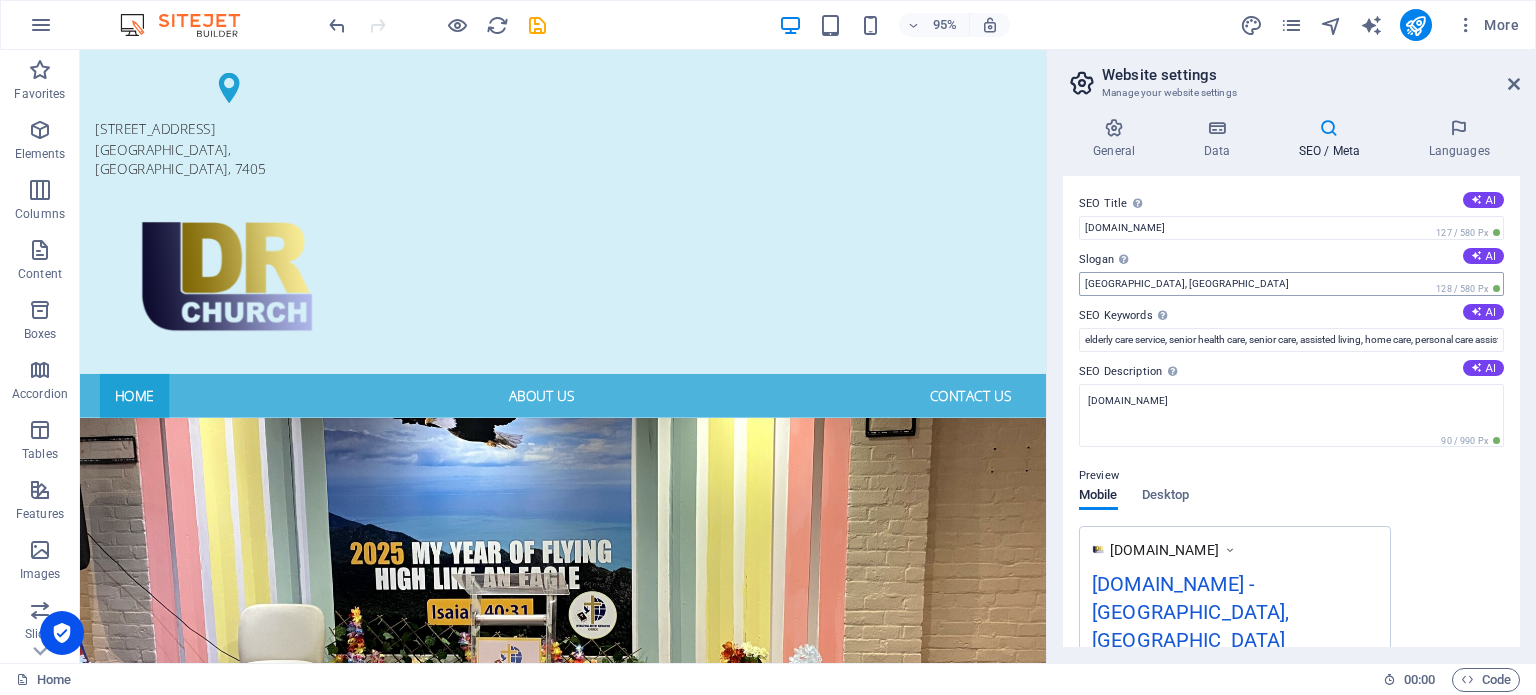 type 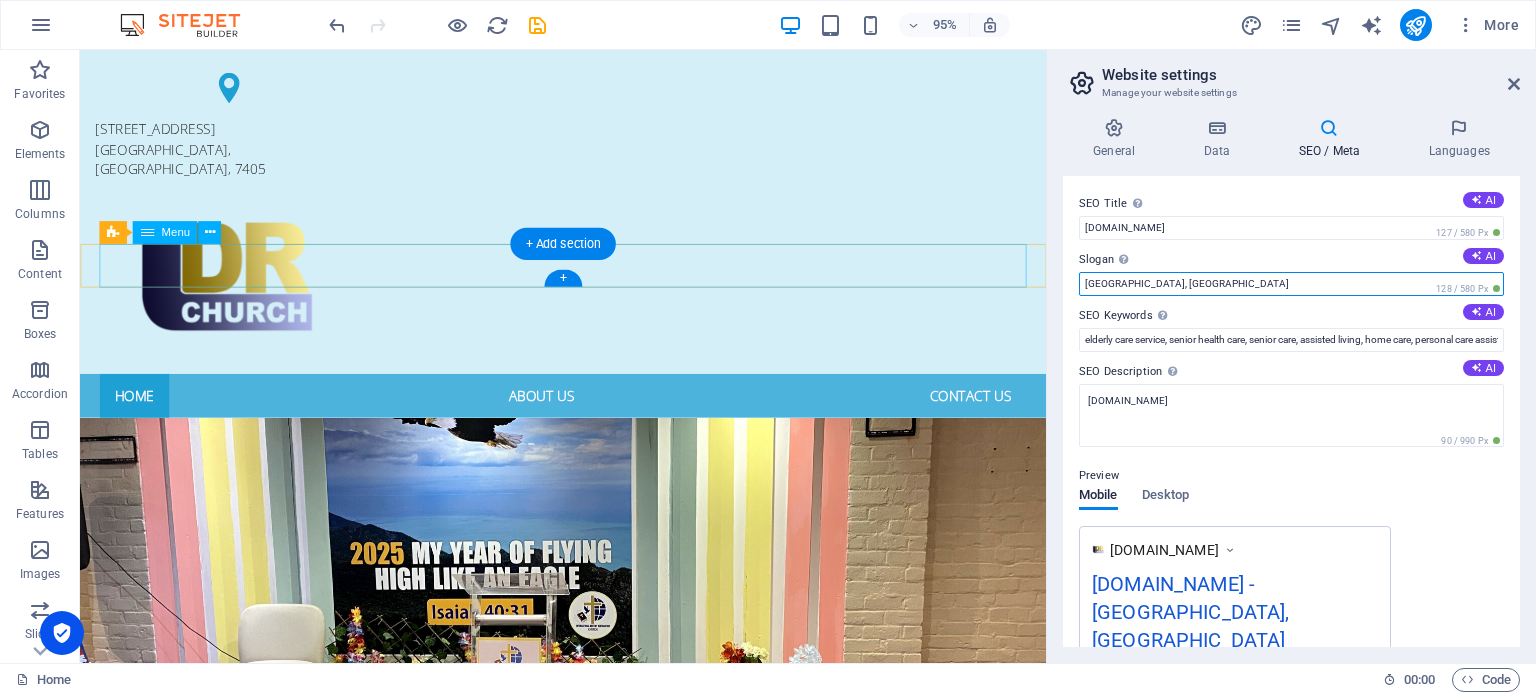 drag, startPoint x: 1278, startPoint y: 331, endPoint x: 1040, endPoint y: 286, distance: 242.21684 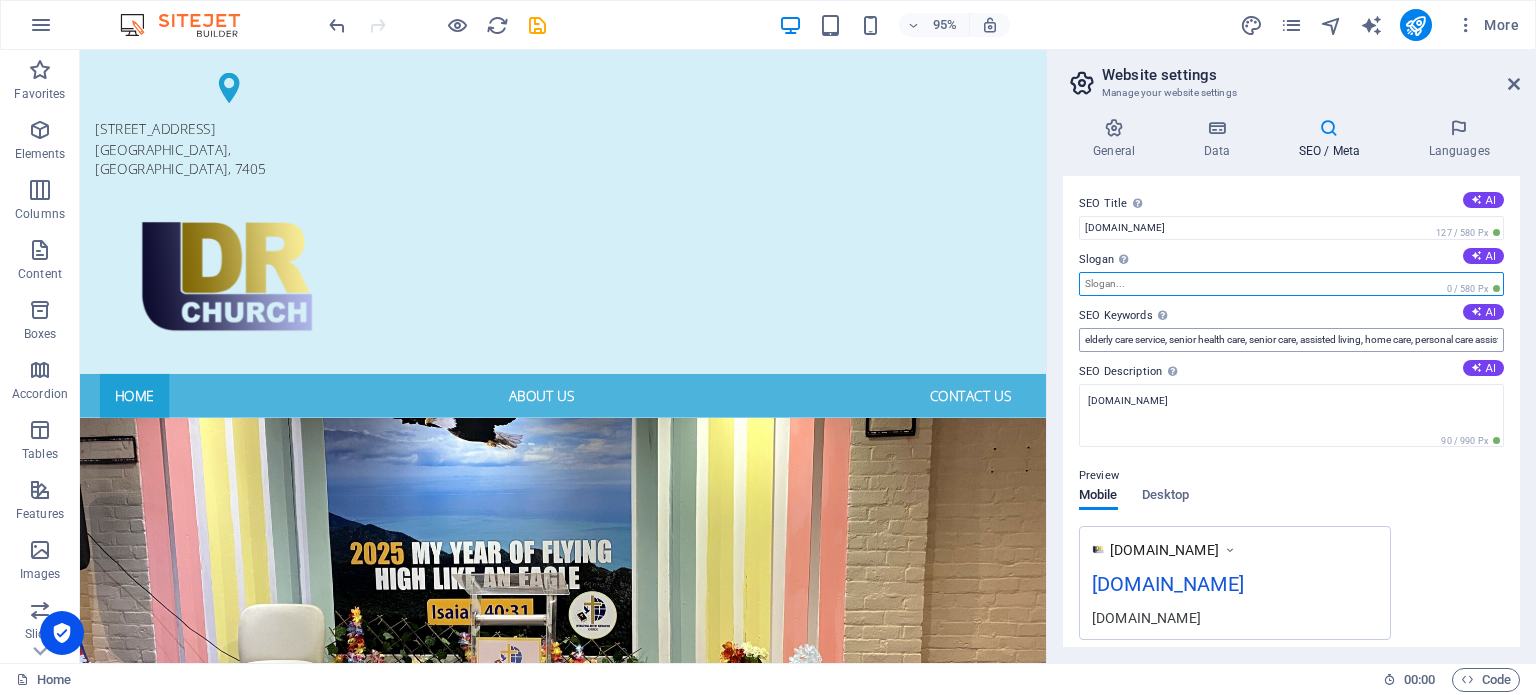 type 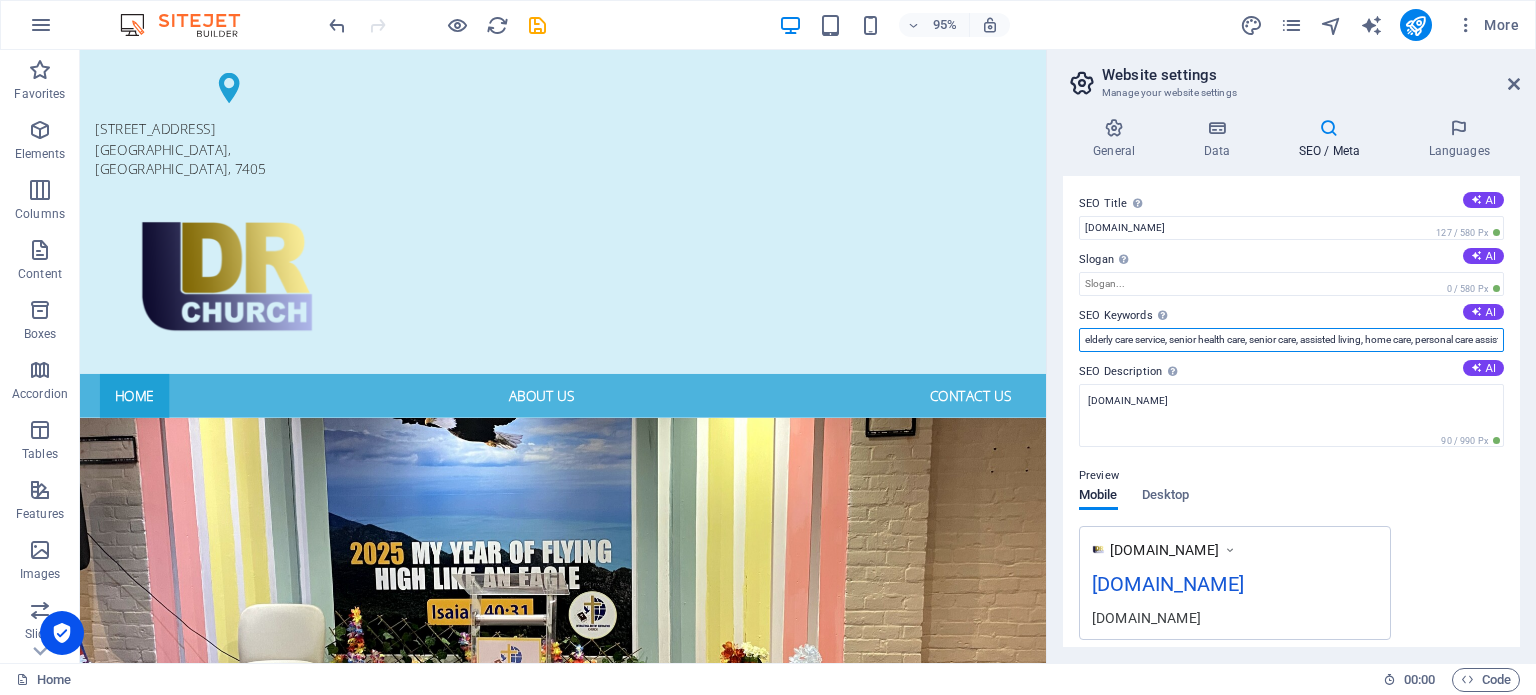 click on "elderly care service, senior health care, senior care, assisted living, home care, personal care assistance, hospice care, idrchurch.com, Bethesda, MD" at bounding box center [1291, 340] 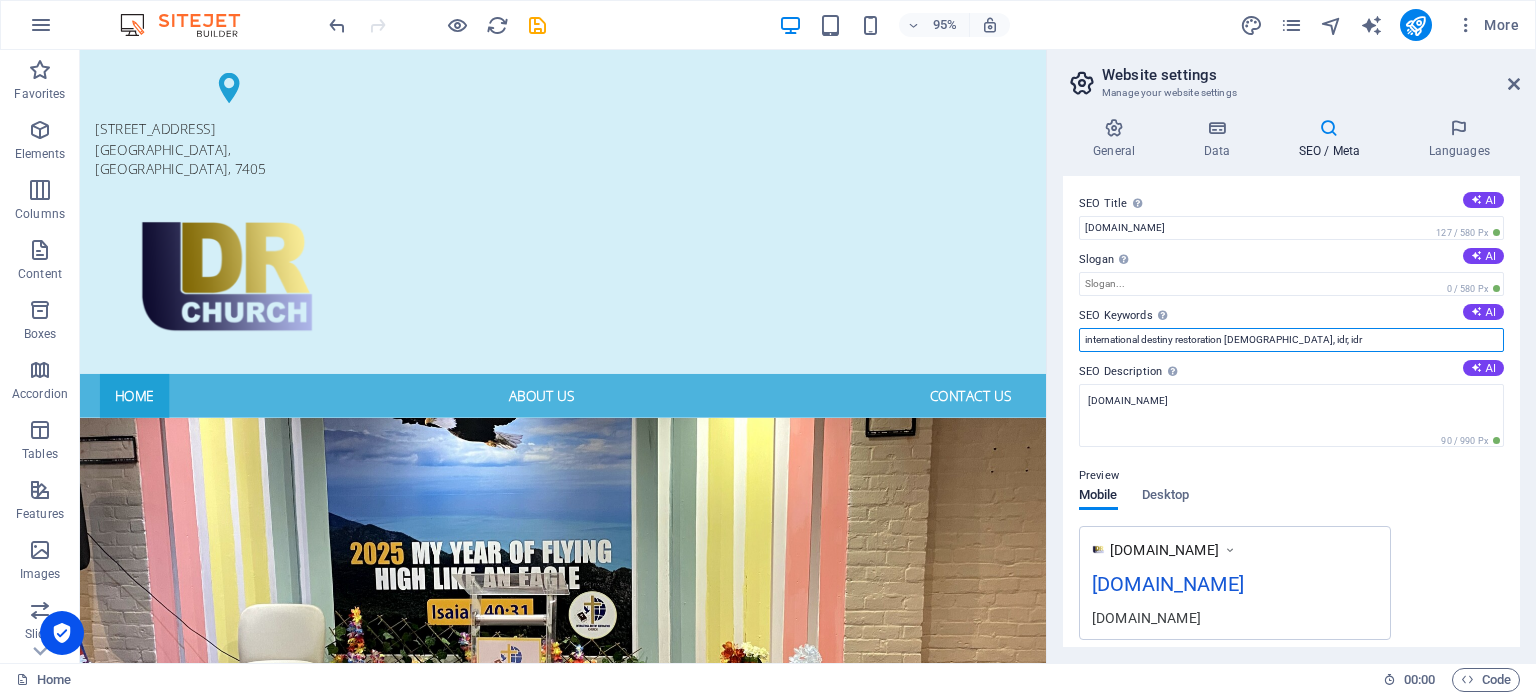 type on "international destiny restoration church, idr, idrc" 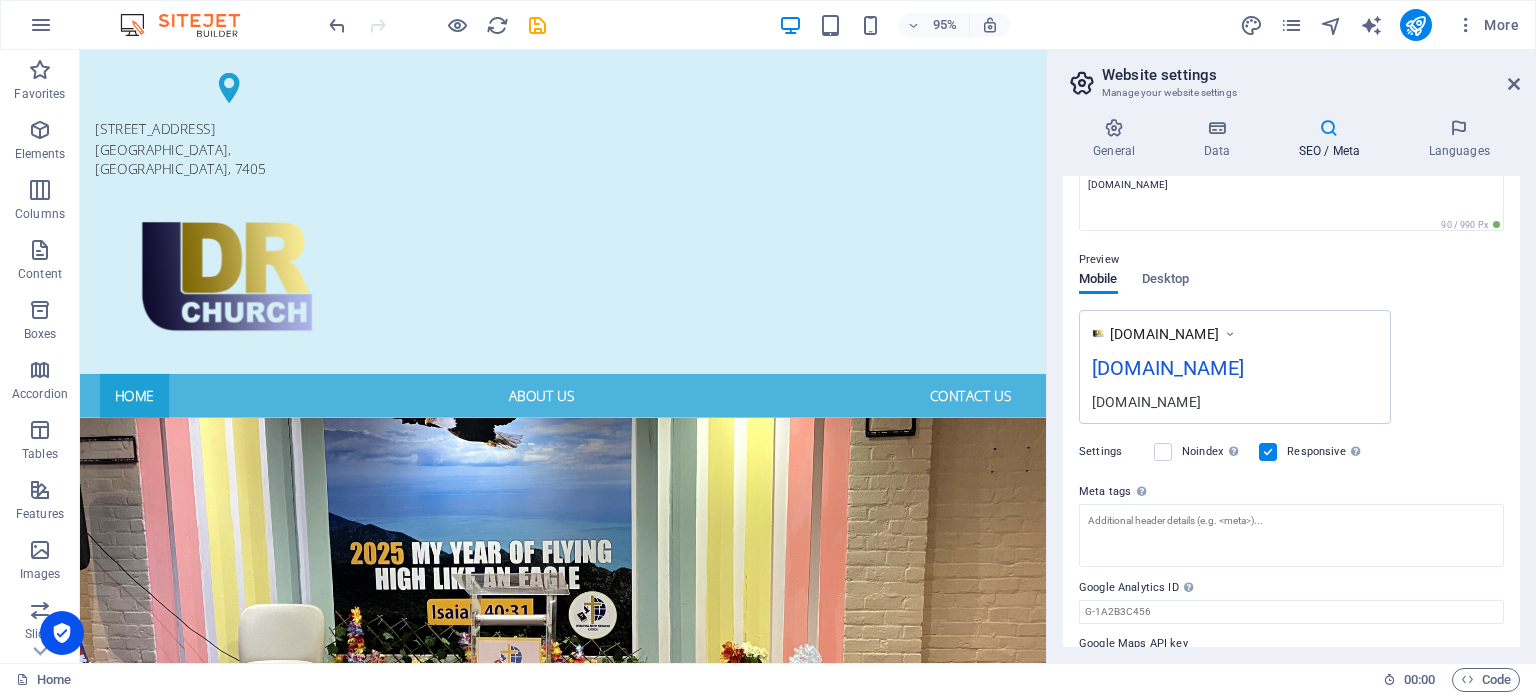 scroll, scrollTop: 263, scrollLeft: 0, axis: vertical 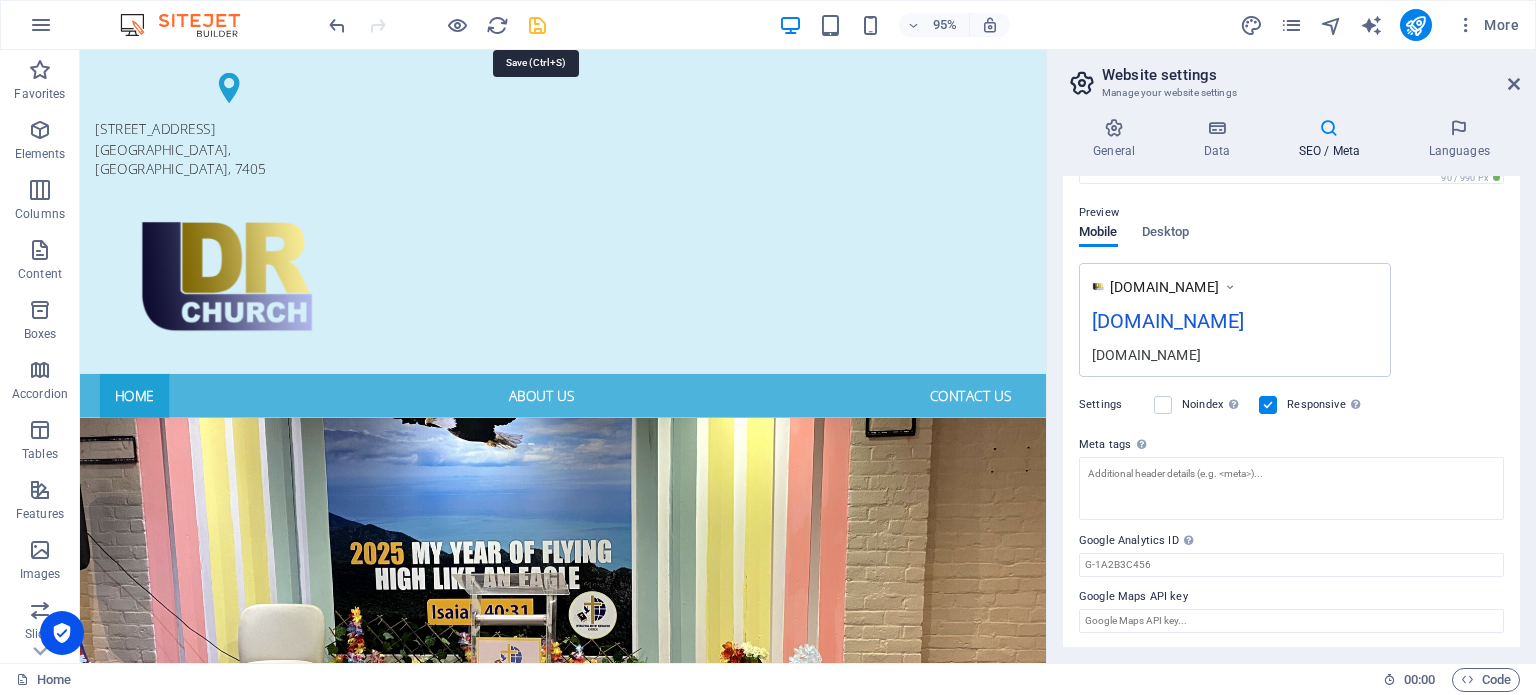 click at bounding box center [537, 25] 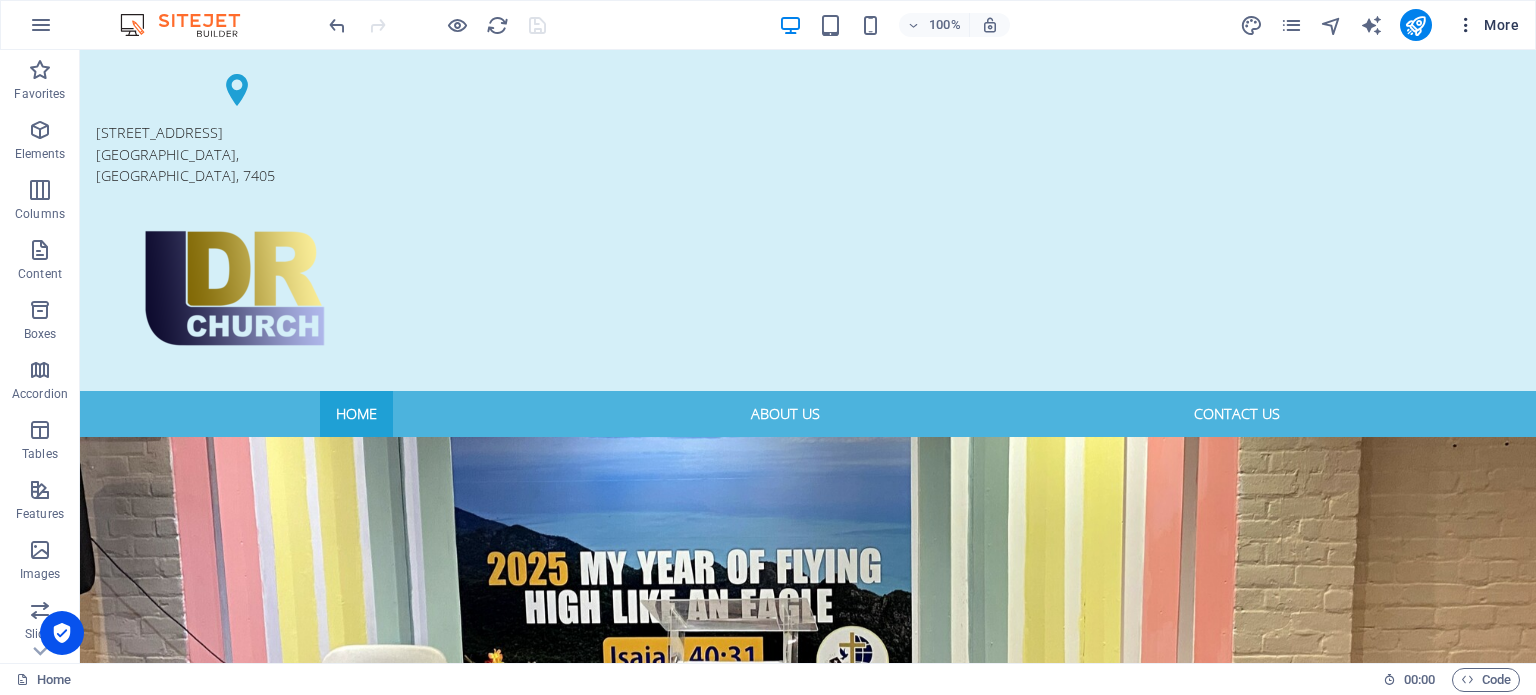 click on "More" at bounding box center [1487, 25] 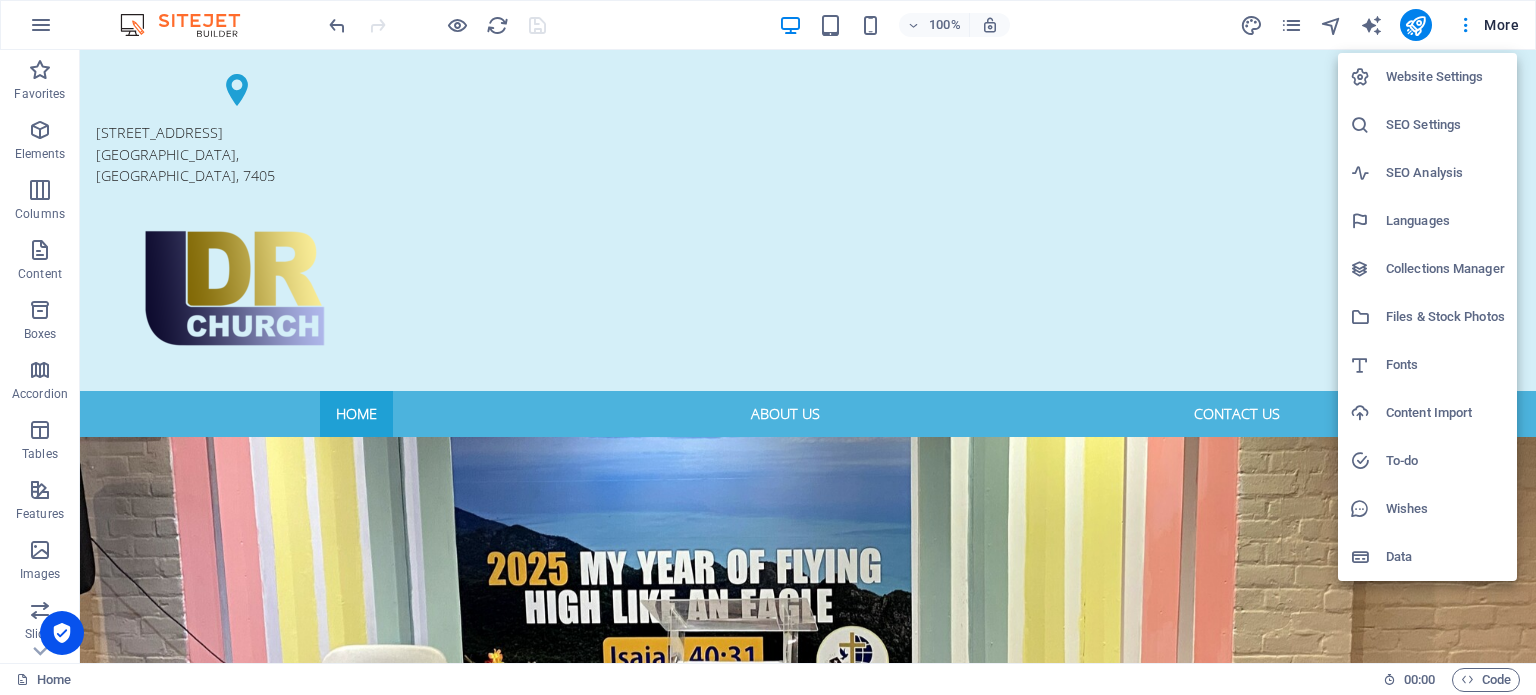click on "Website Settings" at bounding box center [1445, 77] 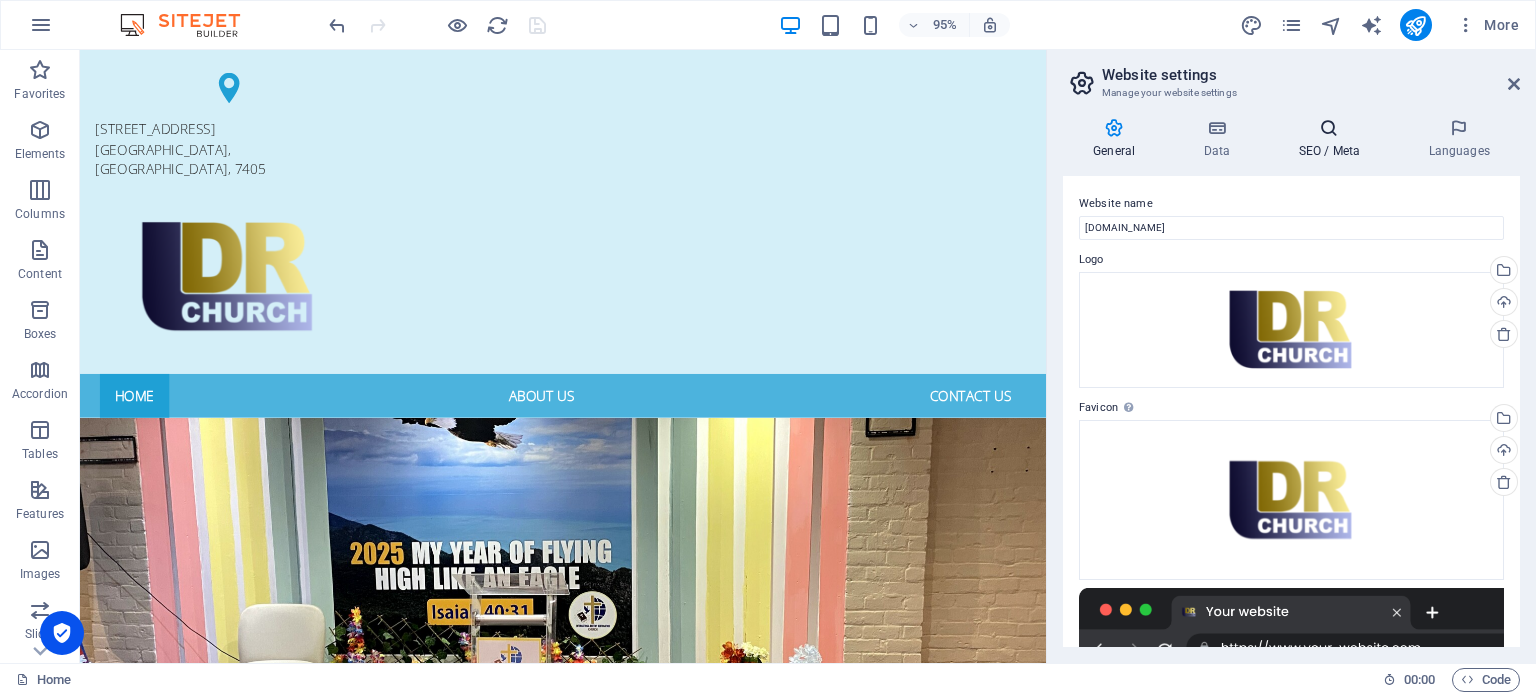 click on "SEO / Meta" at bounding box center (1333, 139) 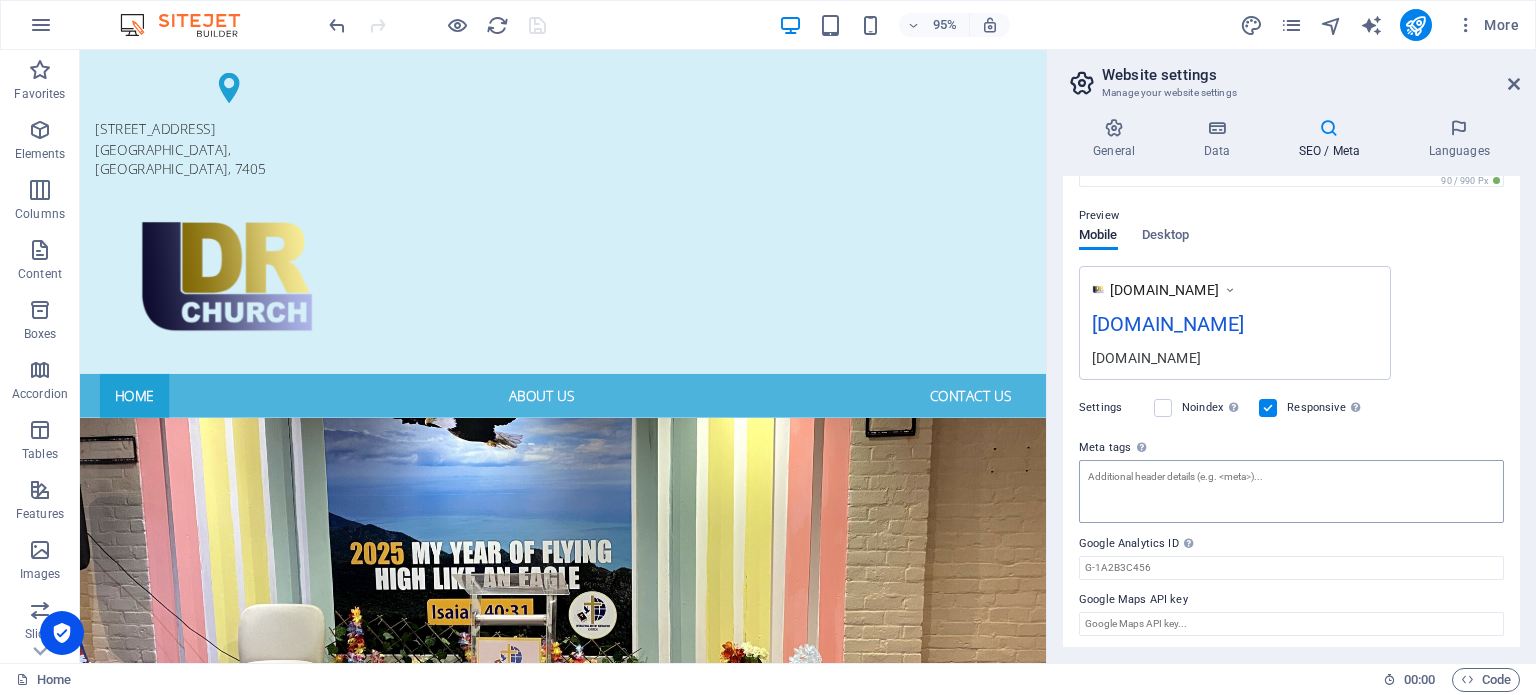 scroll, scrollTop: 263, scrollLeft: 0, axis: vertical 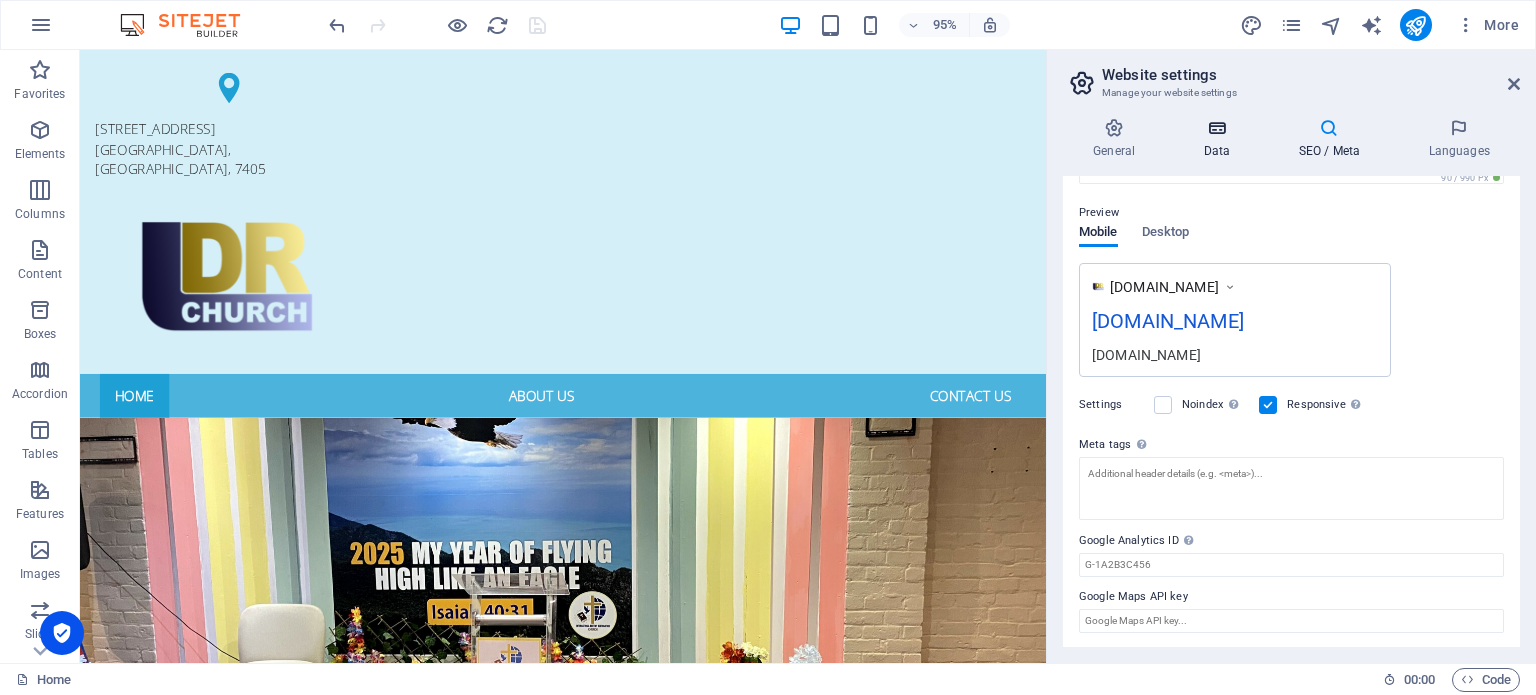 click at bounding box center [1216, 128] 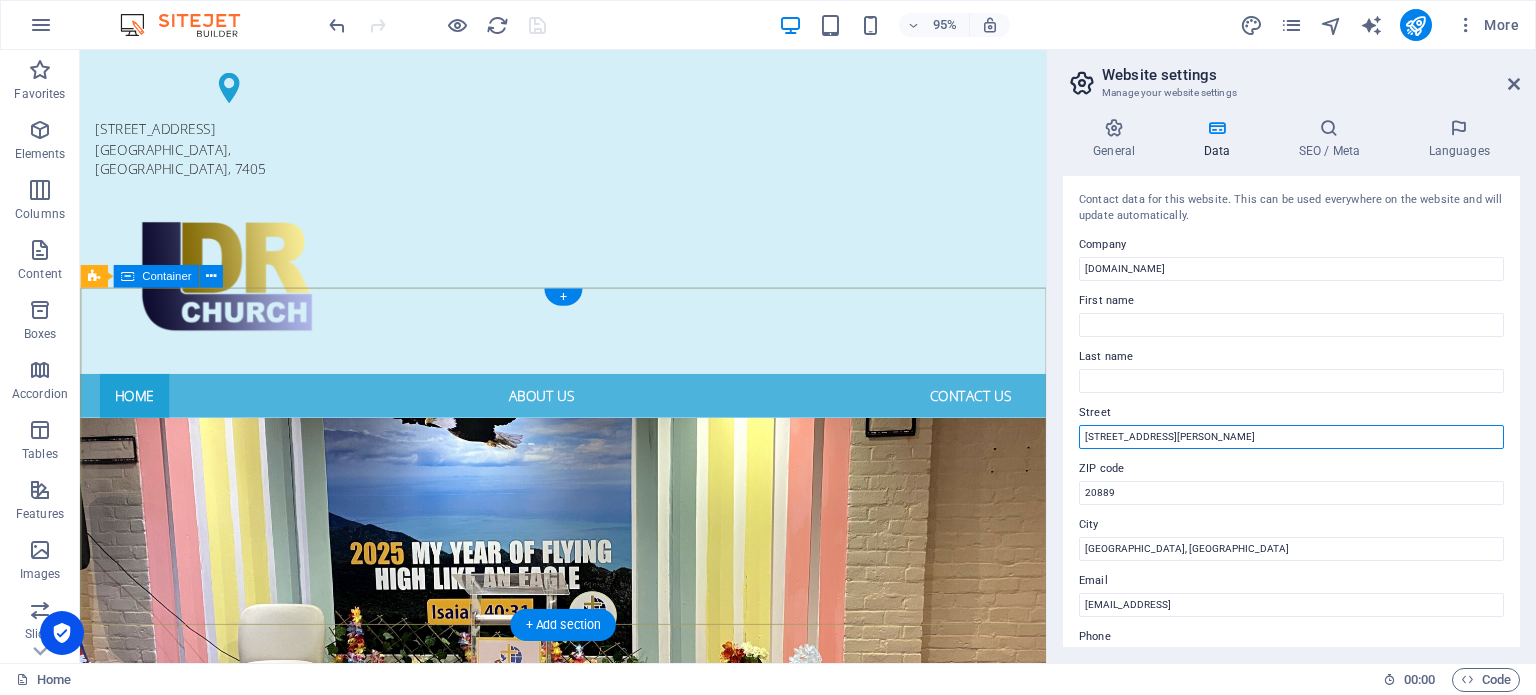 drag, startPoint x: 1291, startPoint y: 484, endPoint x: 1061, endPoint y: 447, distance: 232.95708 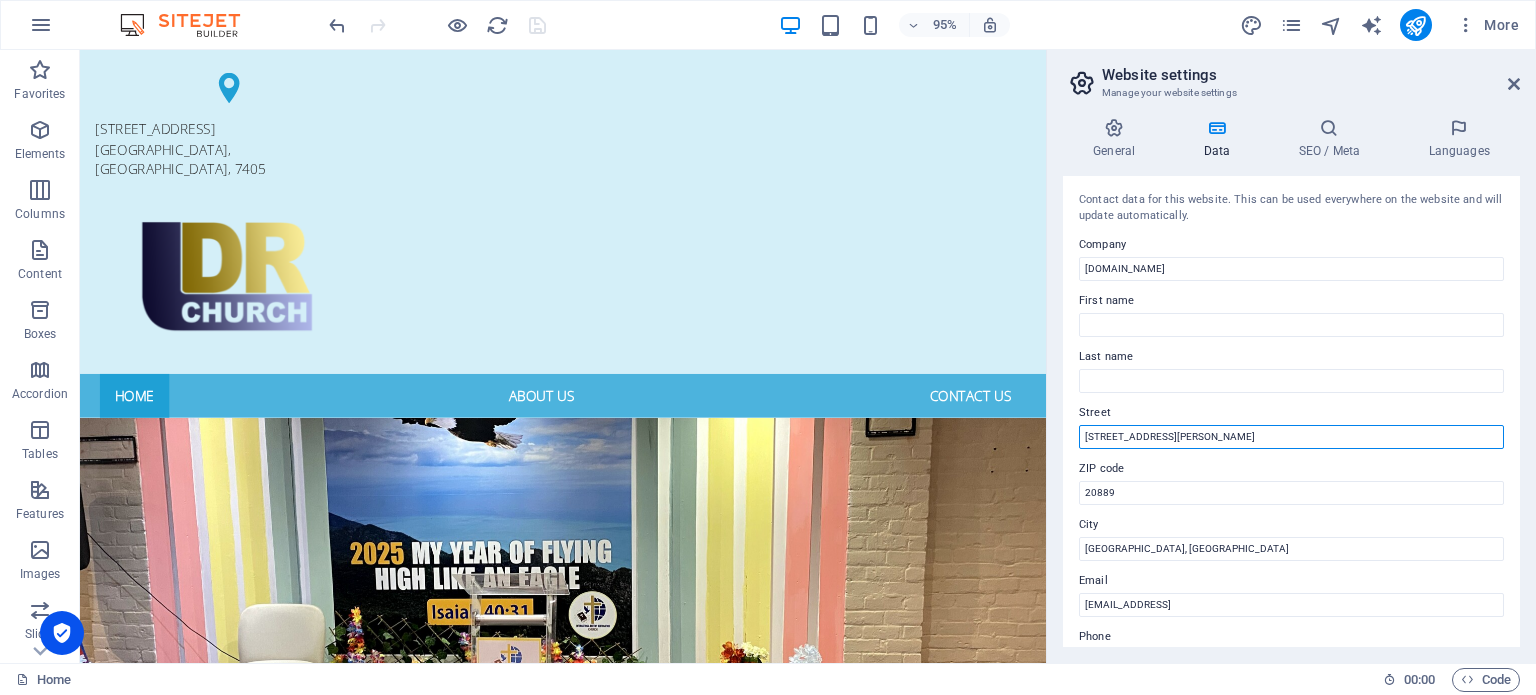 click on "4494 North Palmer Road" at bounding box center [1291, 437] 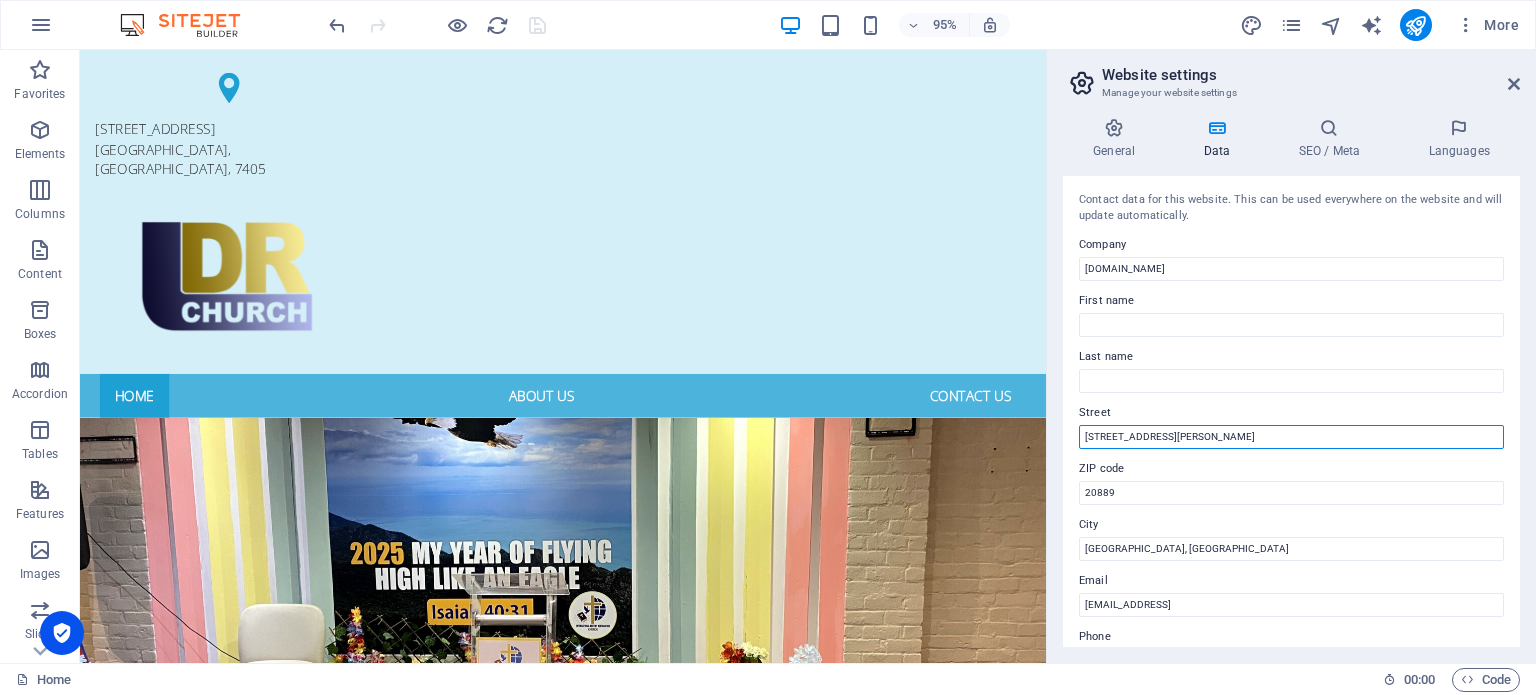 click on "4494 North Palmer Road" at bounding box center [1291, 437] 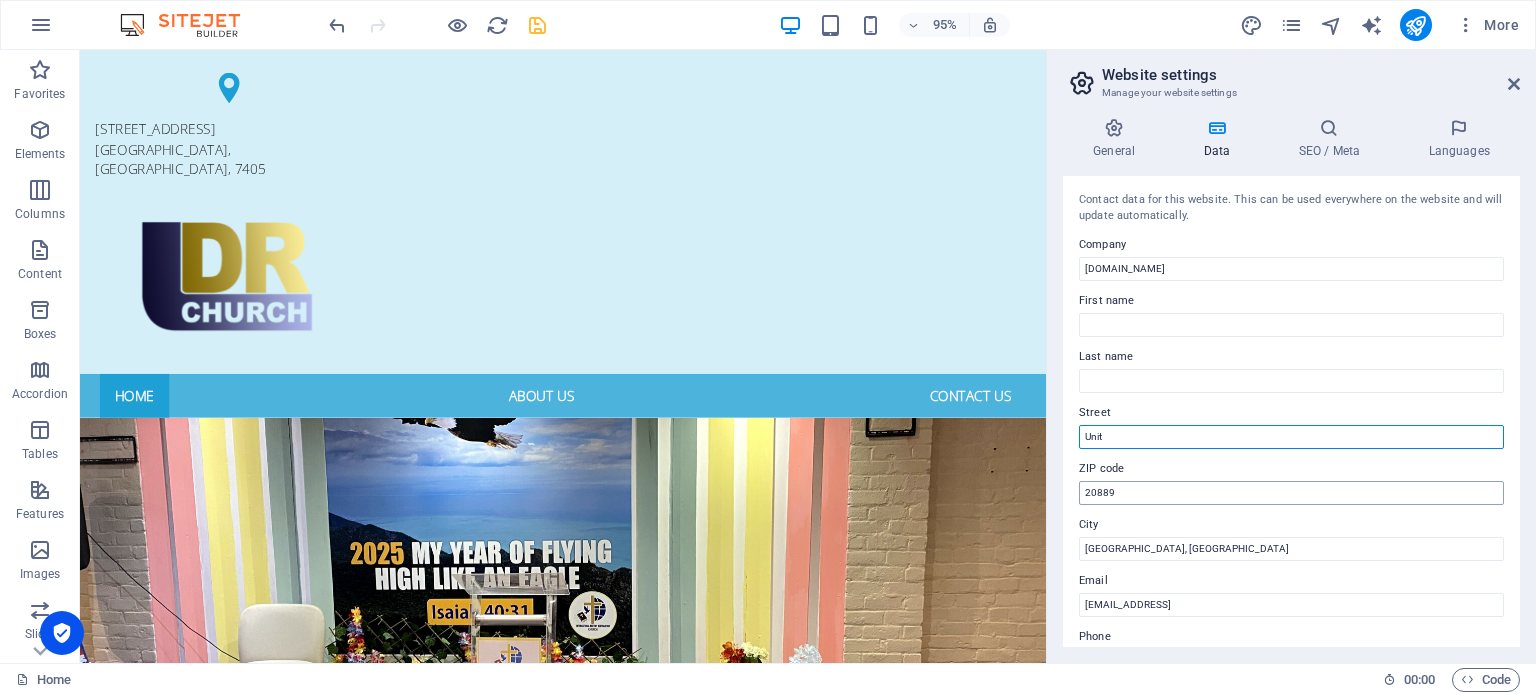 type on "Unit 4 394 A Voortrekker road, Maitland" 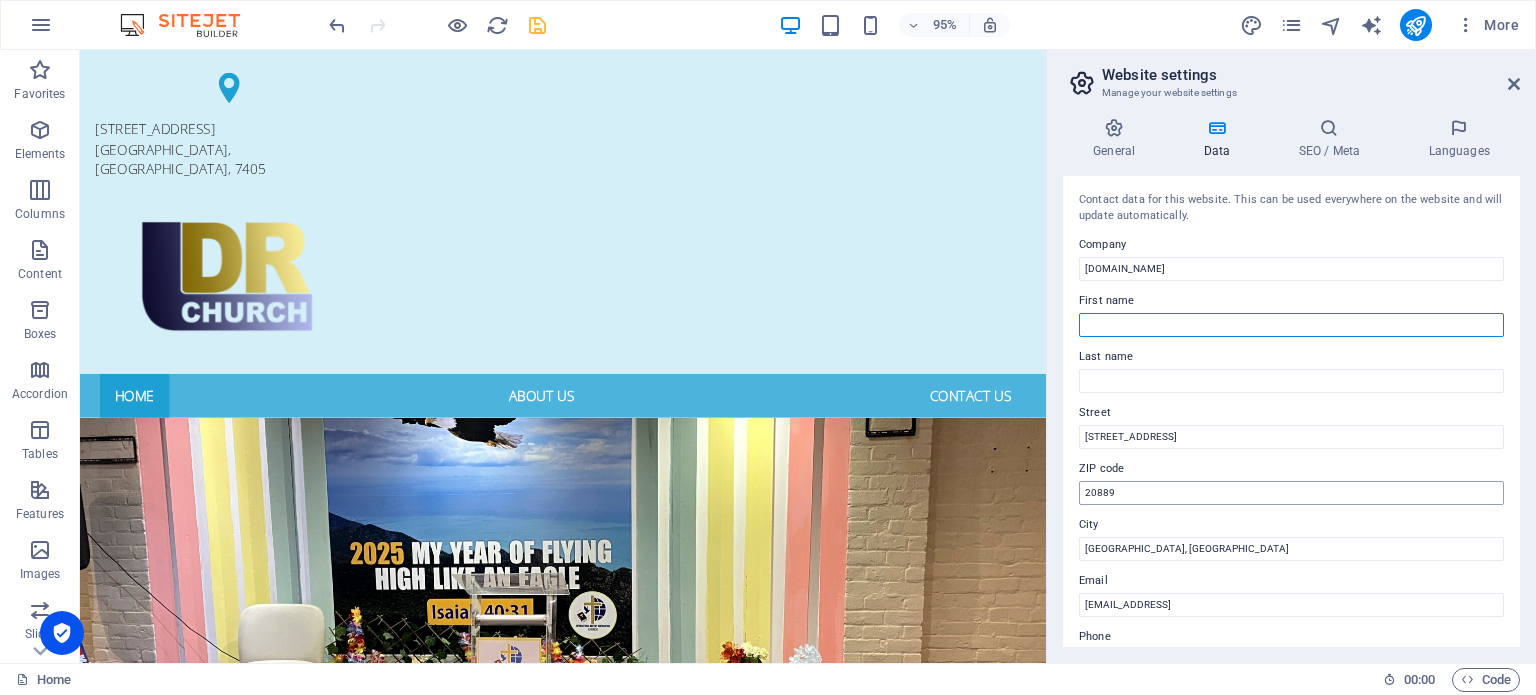 type on "Michel" 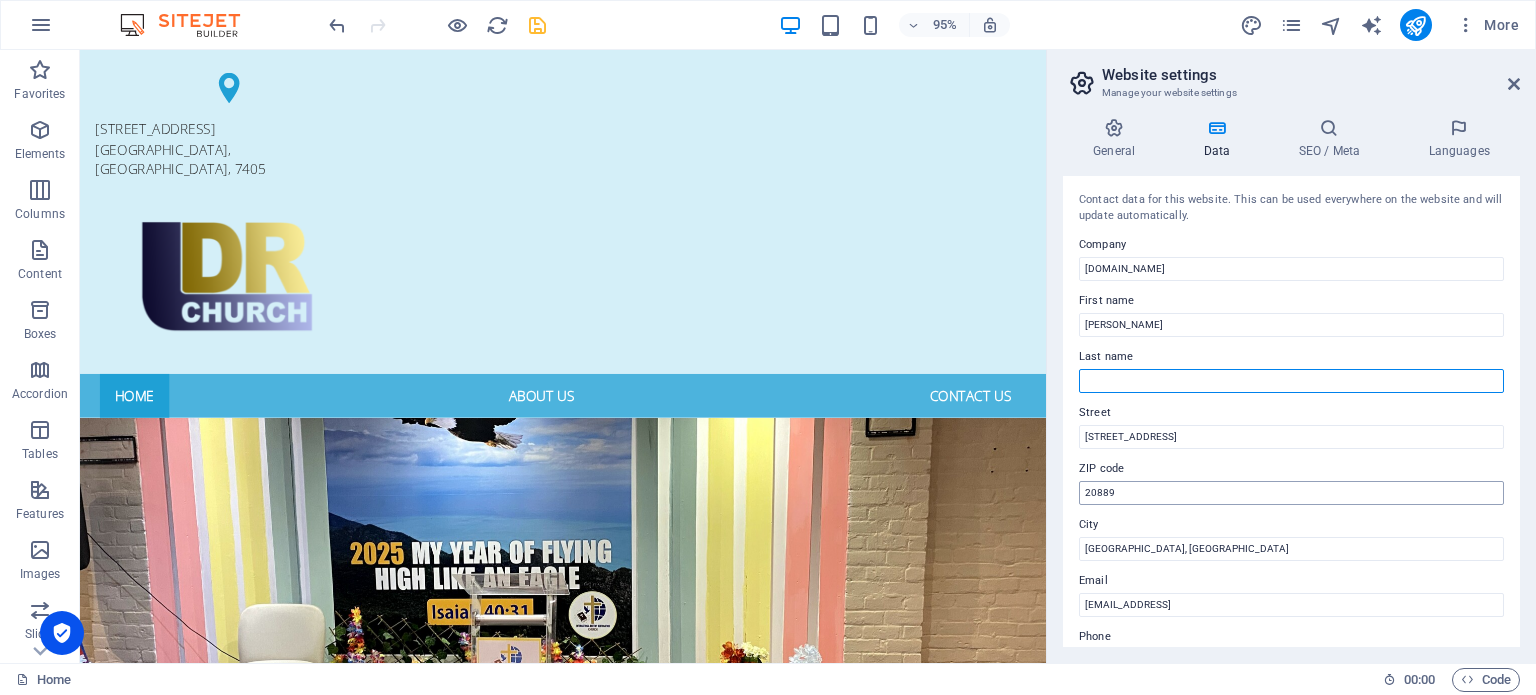 type on "Kabondo" 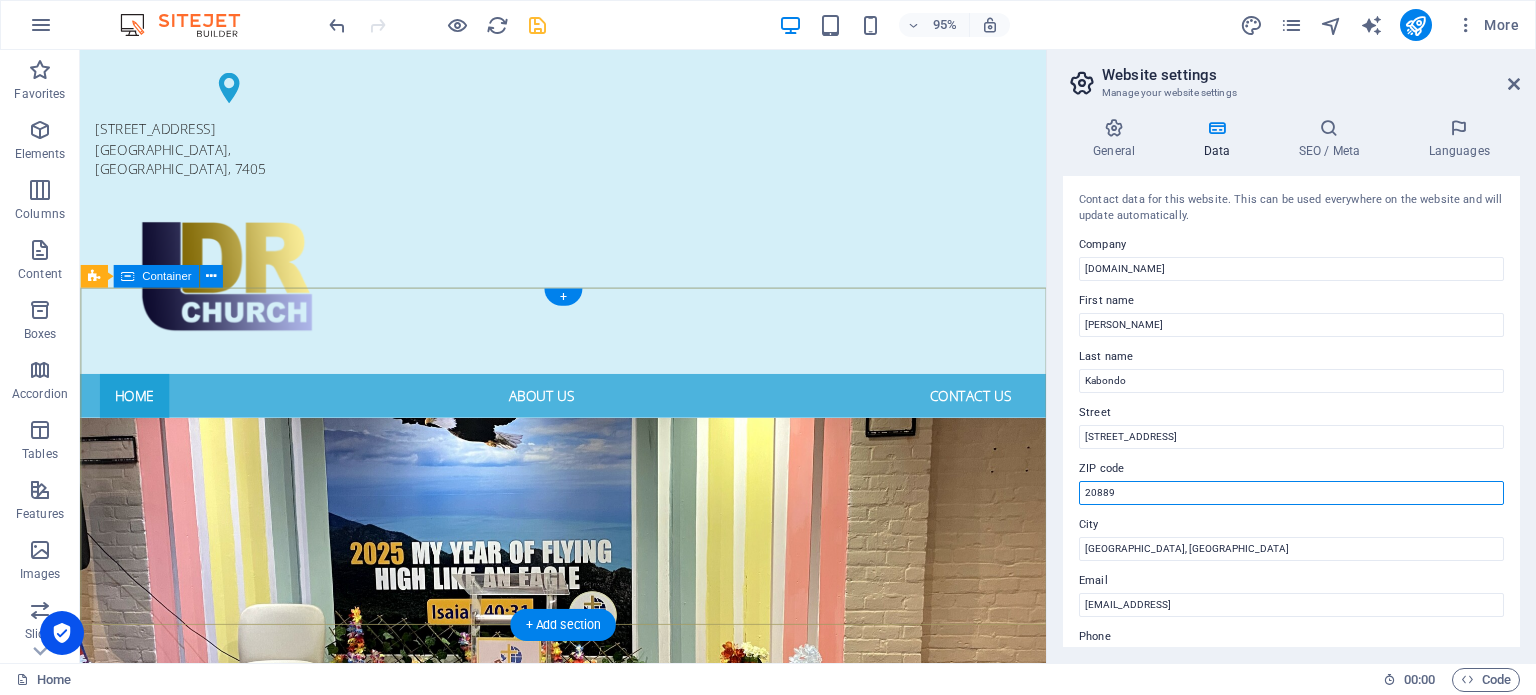 drag, startPoint x: 1245, startPoint y: 547, endPoint x: 1063, endPoint y: 507, distance: 186.34377 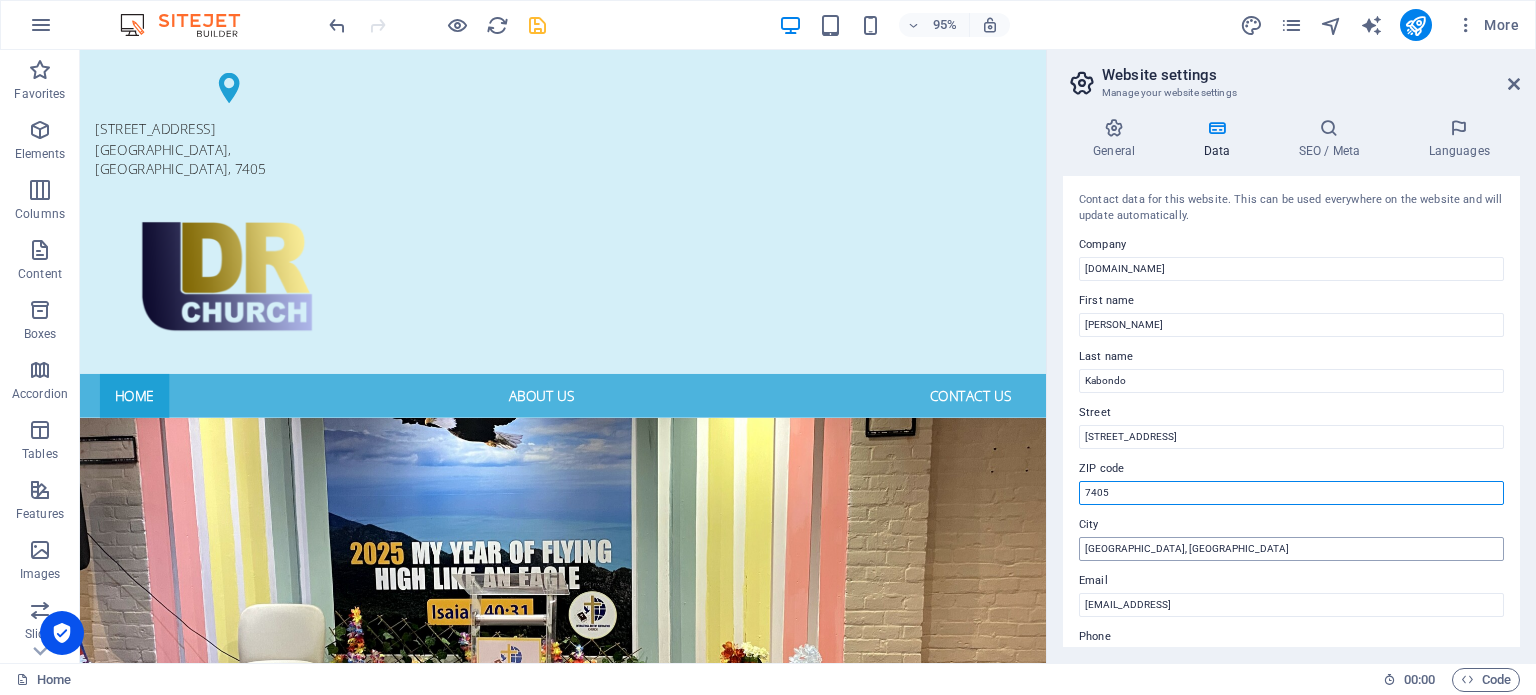 type on "7405" 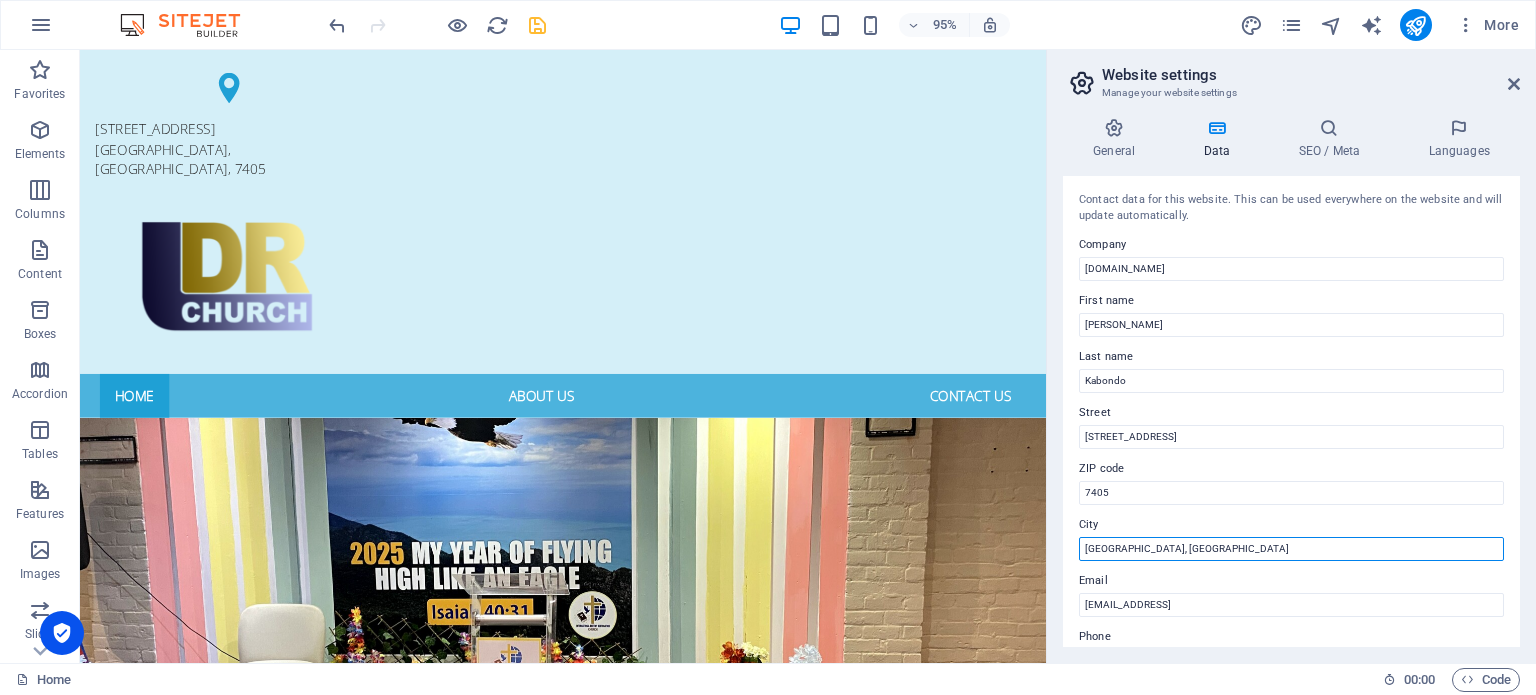 drag, startPoint x: 1255, startPoint y: 598, endPoint x: 1093, endPoint y: 567, distance: 164.93938 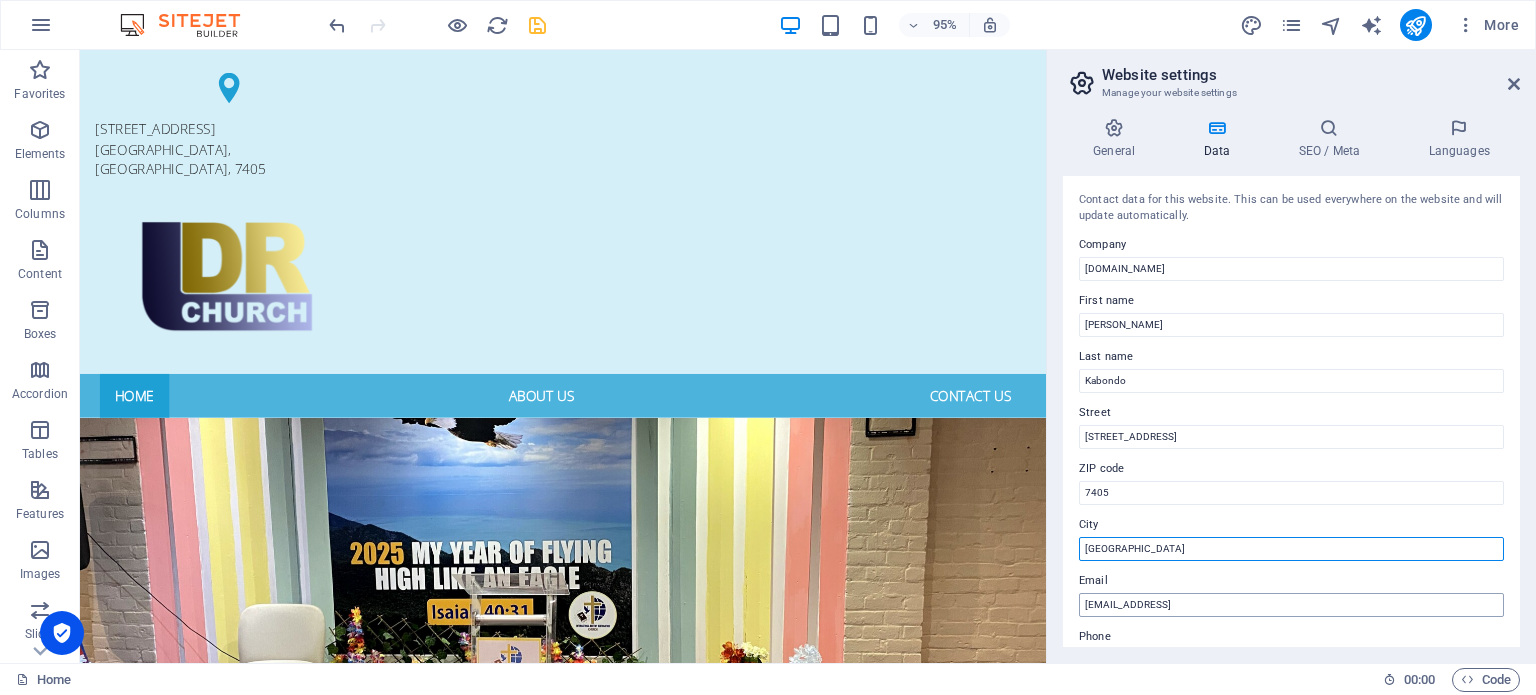type on "Cape Town" 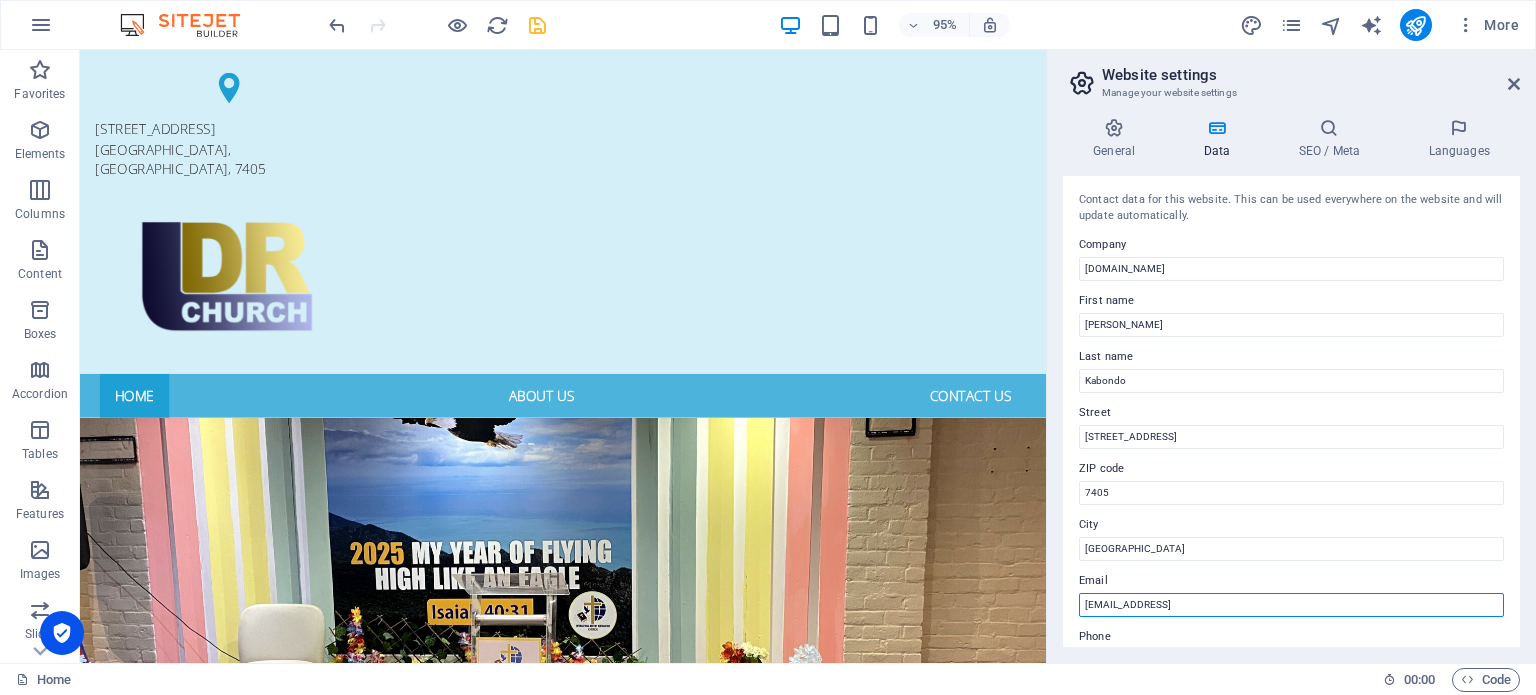 click on "a9f9bf505cedefbcdc0dd8277838b2@cpanel.local" at bounding box center (1291, 605) 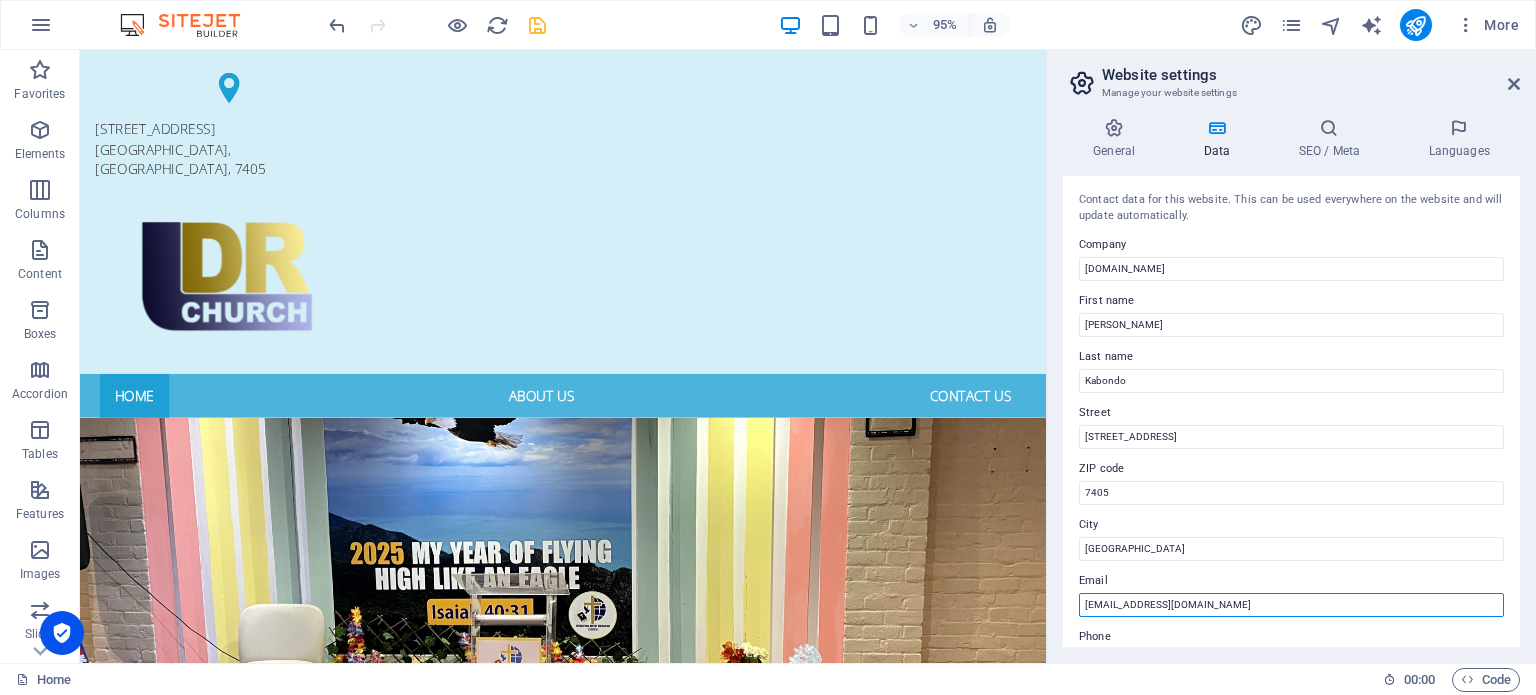 type on "info@idrchurch.com" 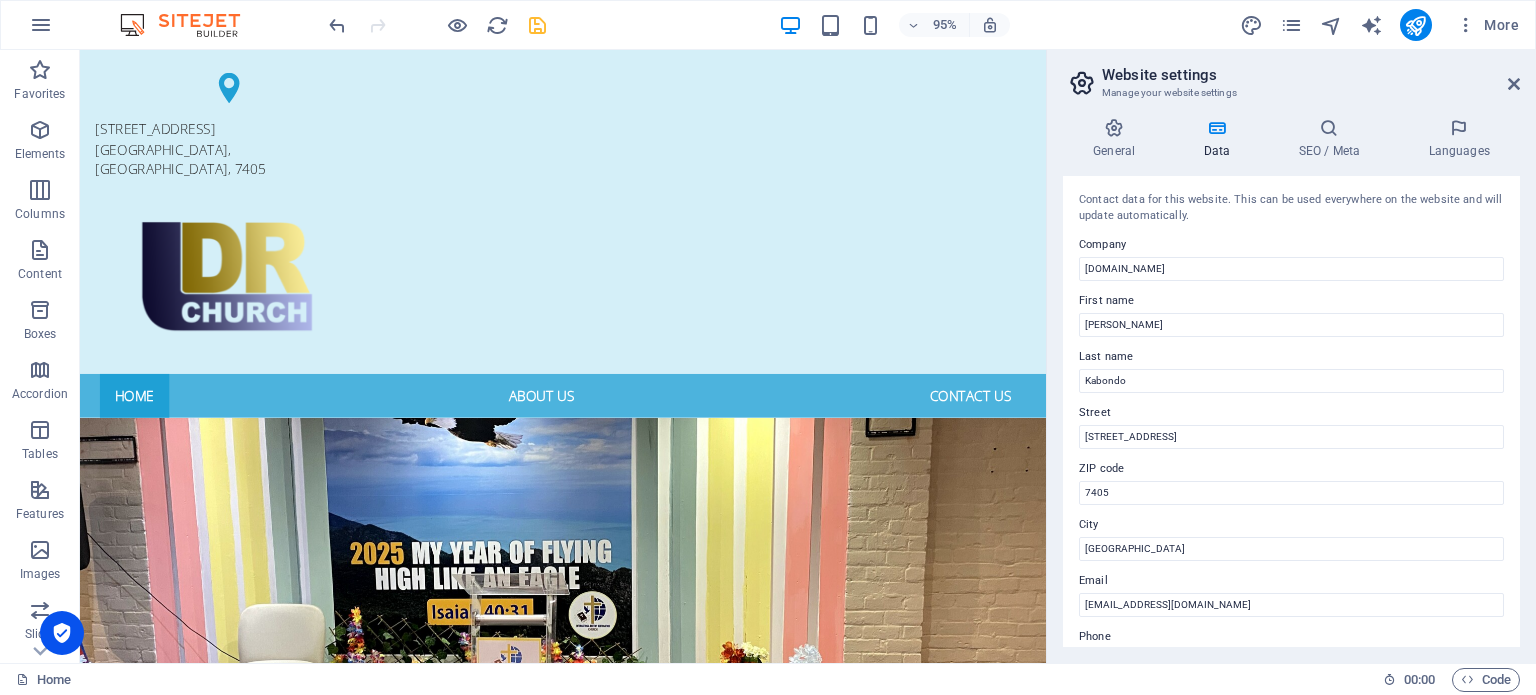 click on "Email" at bounding box center (1291, 581) 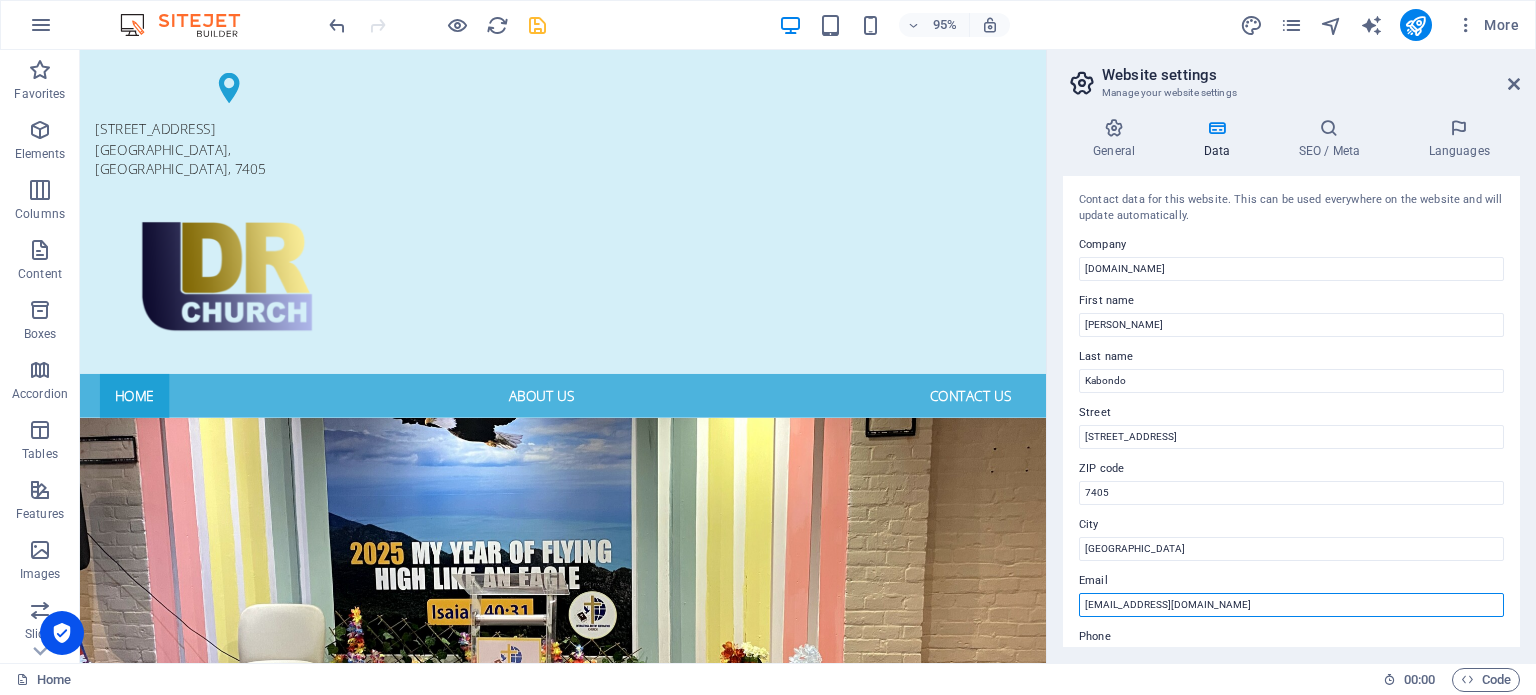 click on "info@idrchurch.com" at bounding box center (1291, 605) 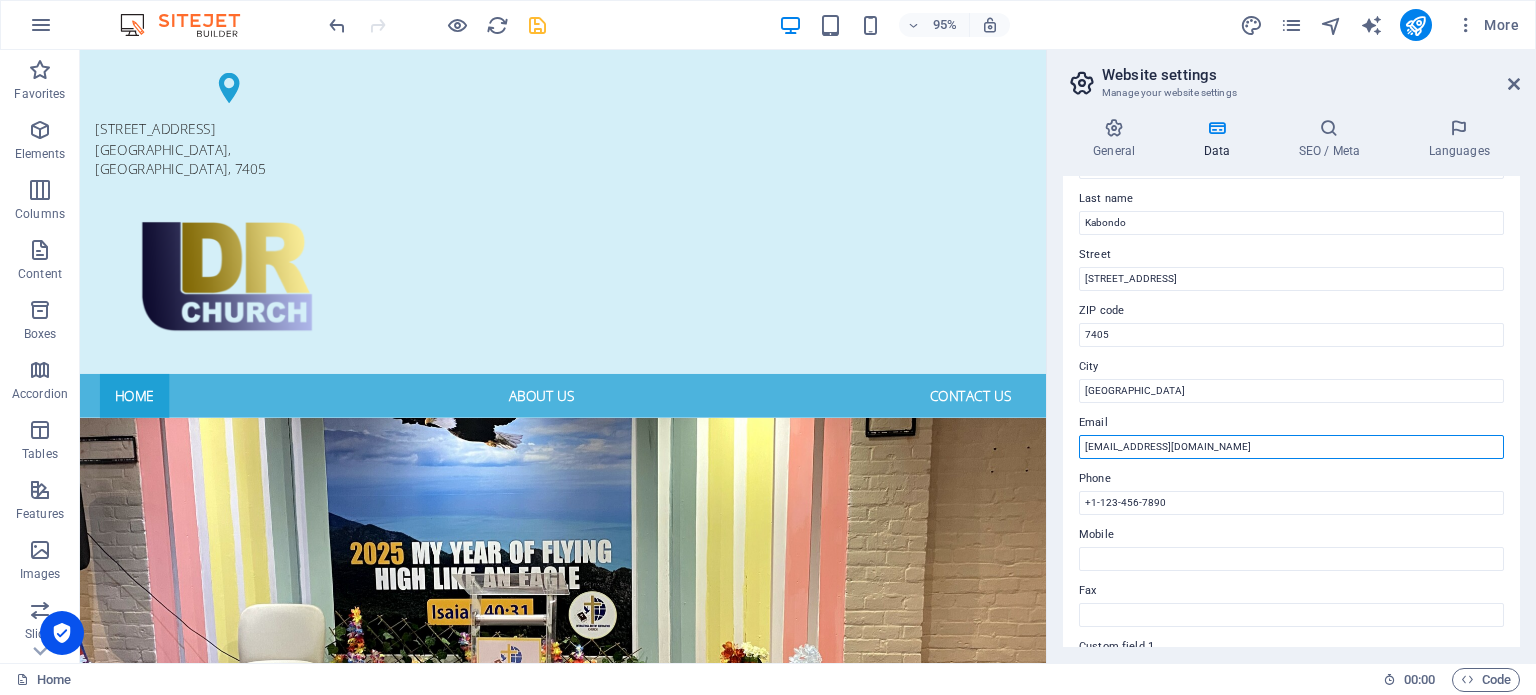 scroll, scrollTop: 200, scrollLeft: 0, axis: vertical 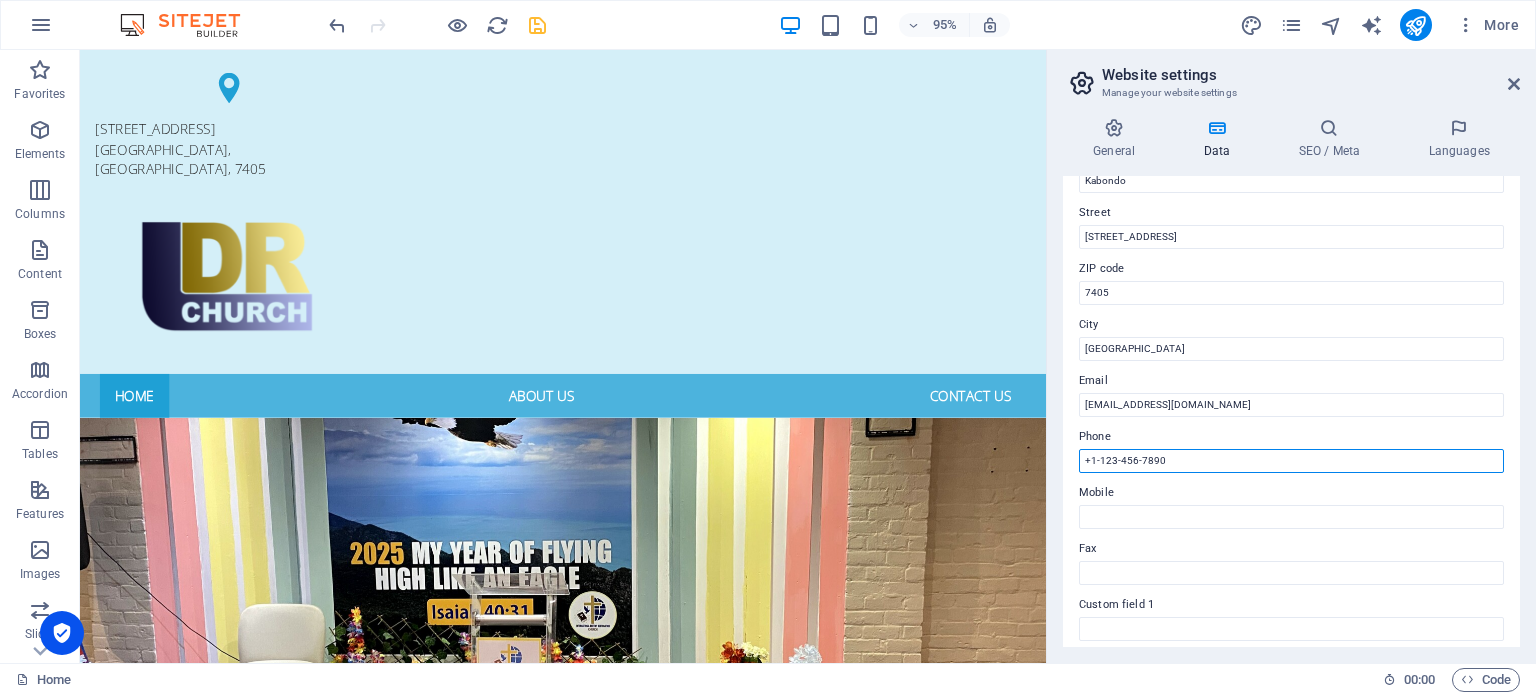 drag, startPoint x: 1232, startPoint y: 456, endPoint x: 1090, endPoint y: 456, distance: 142 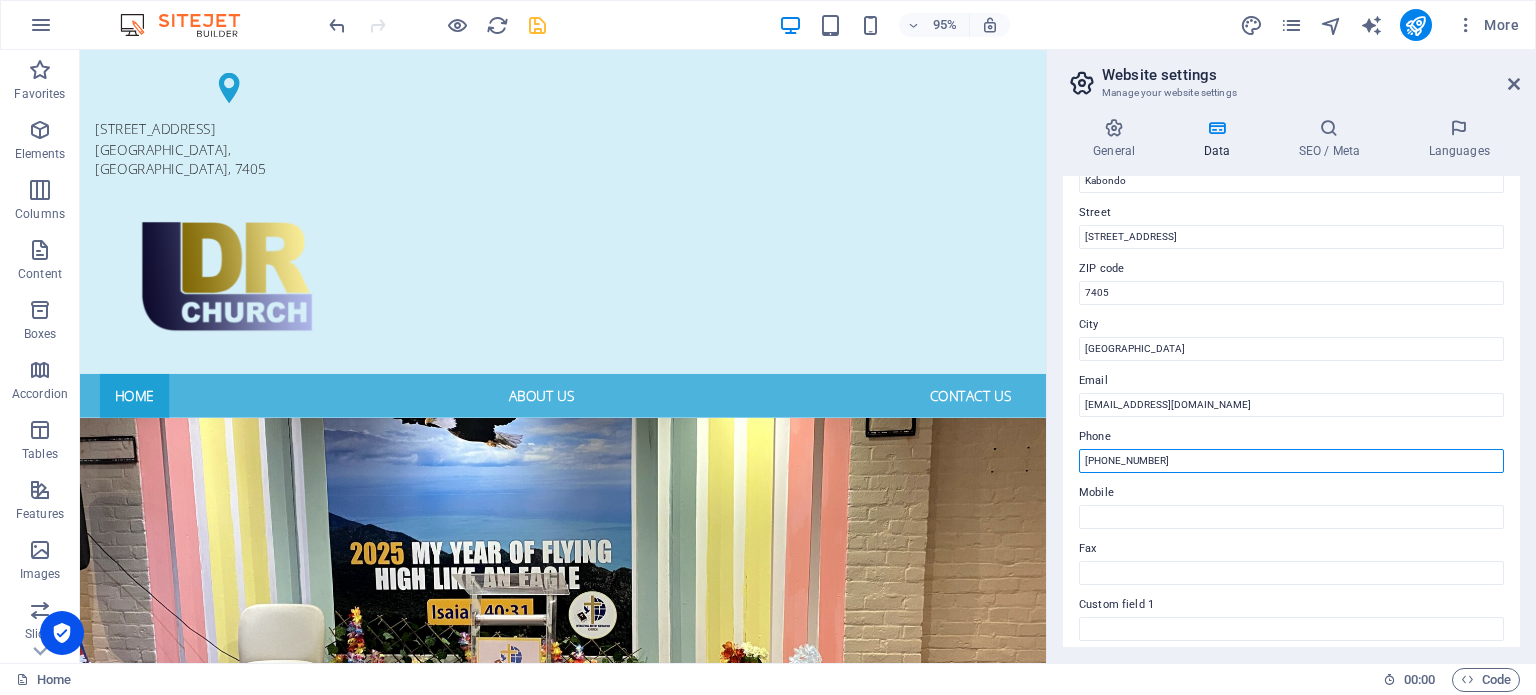type on "+27760331849" 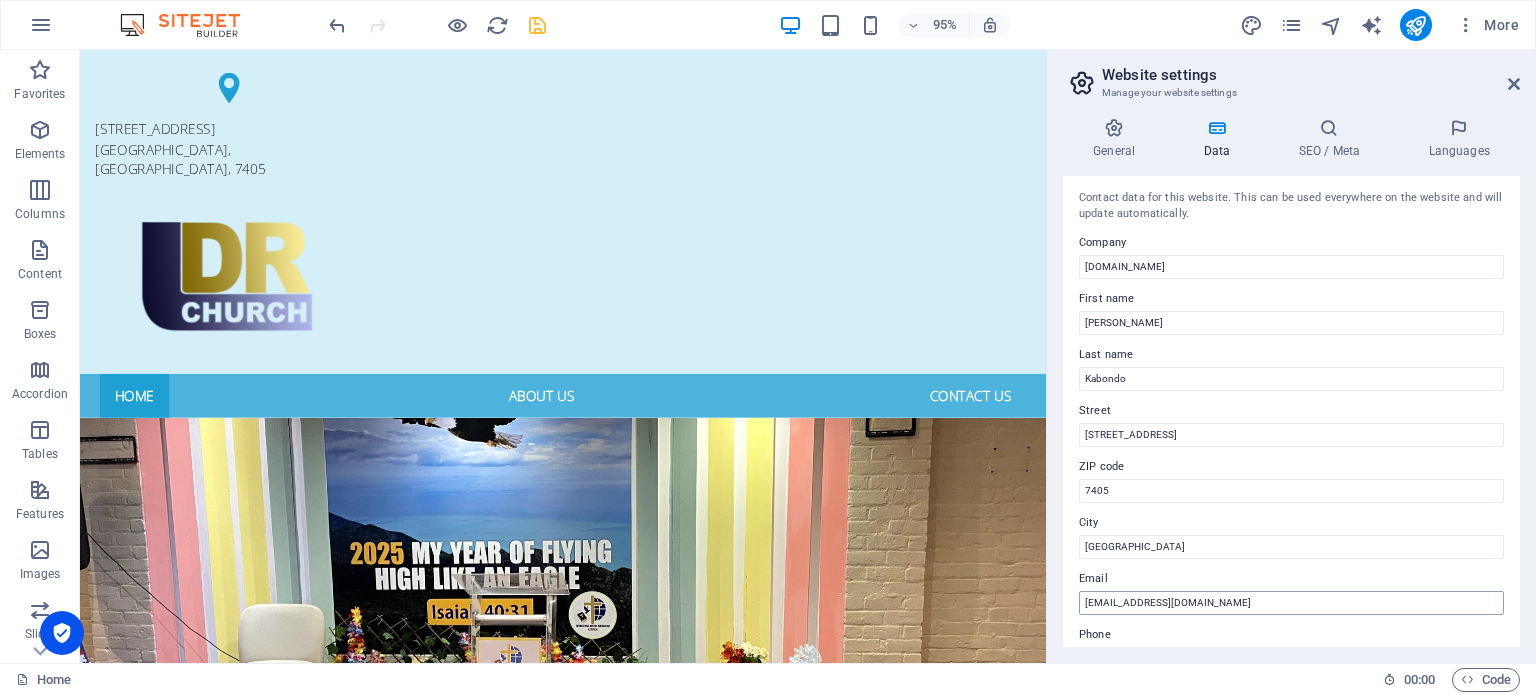 scroll, scrollTop: 0, scrollLeft: 0, axis: both 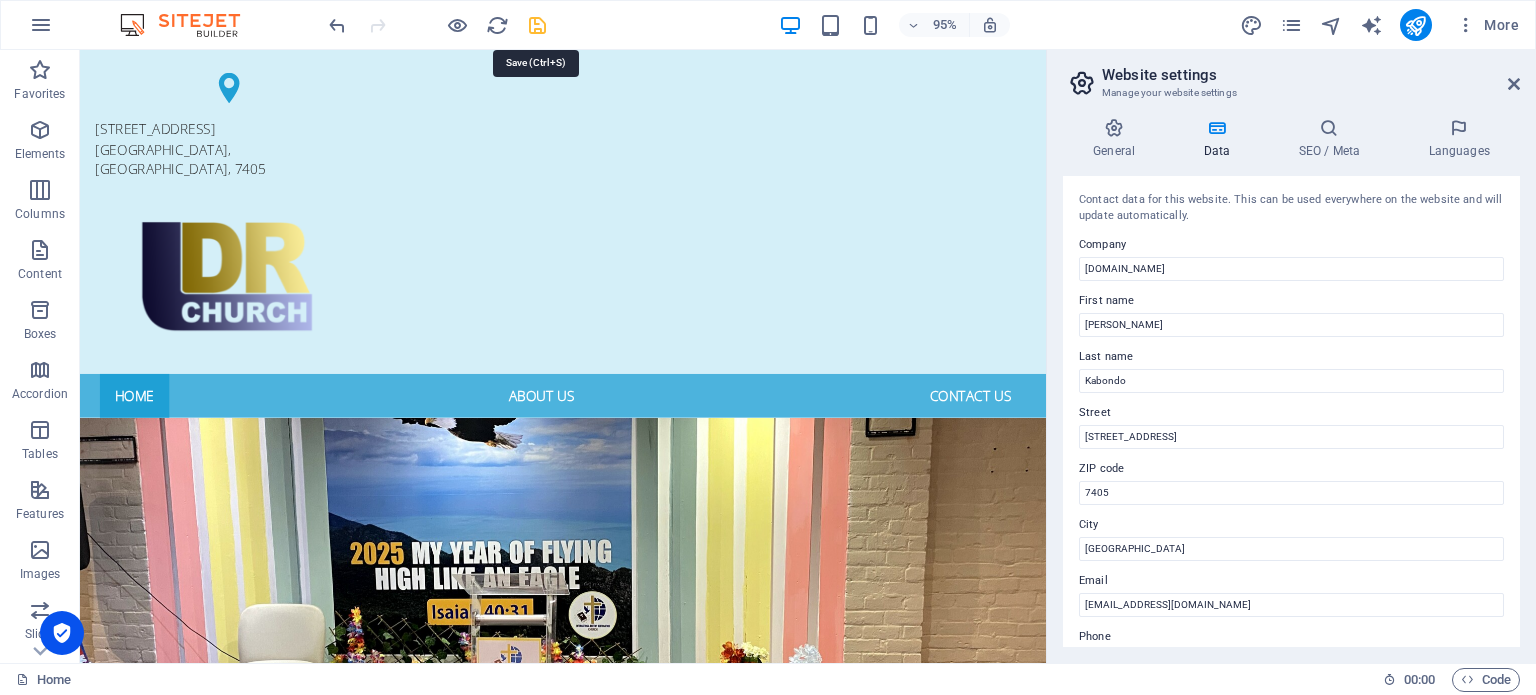 click at bounding box center [537, 25] 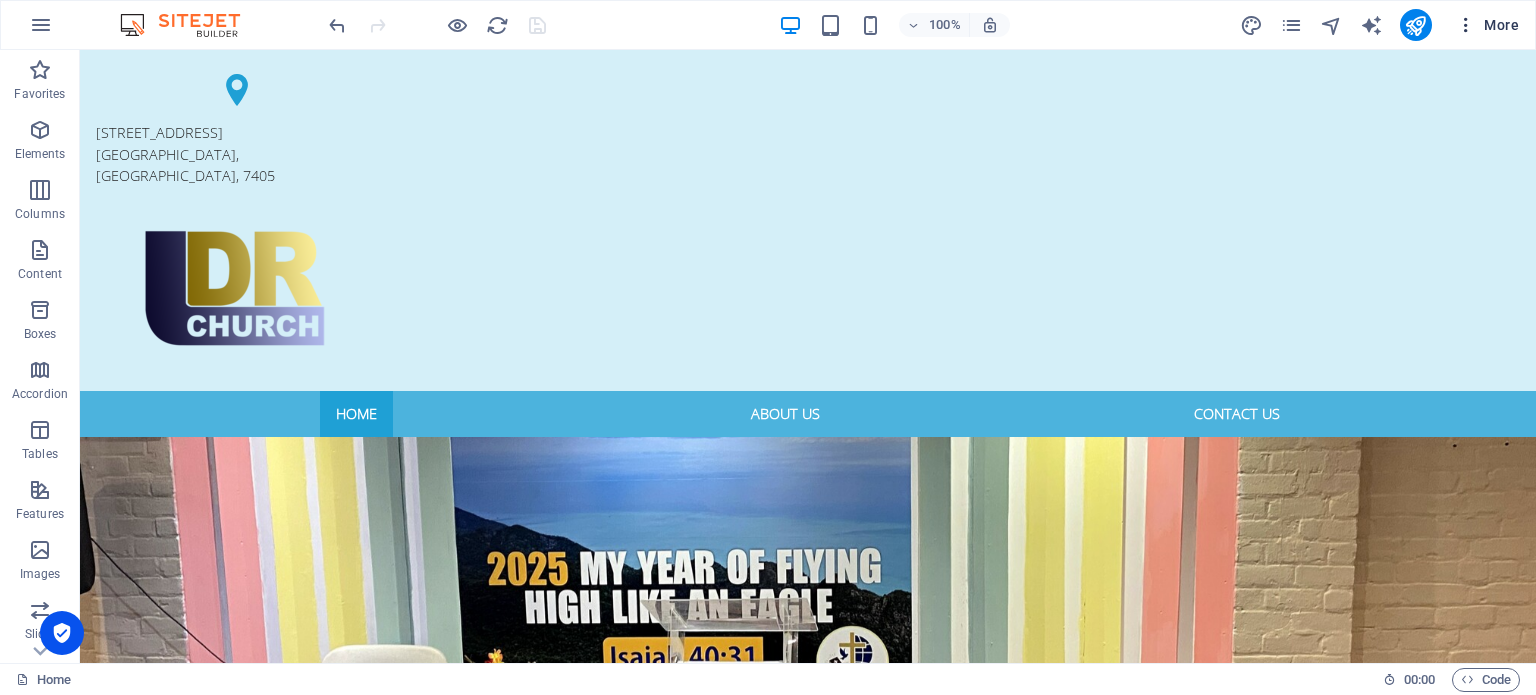 click on "More" at bounding box center (1487, 25) 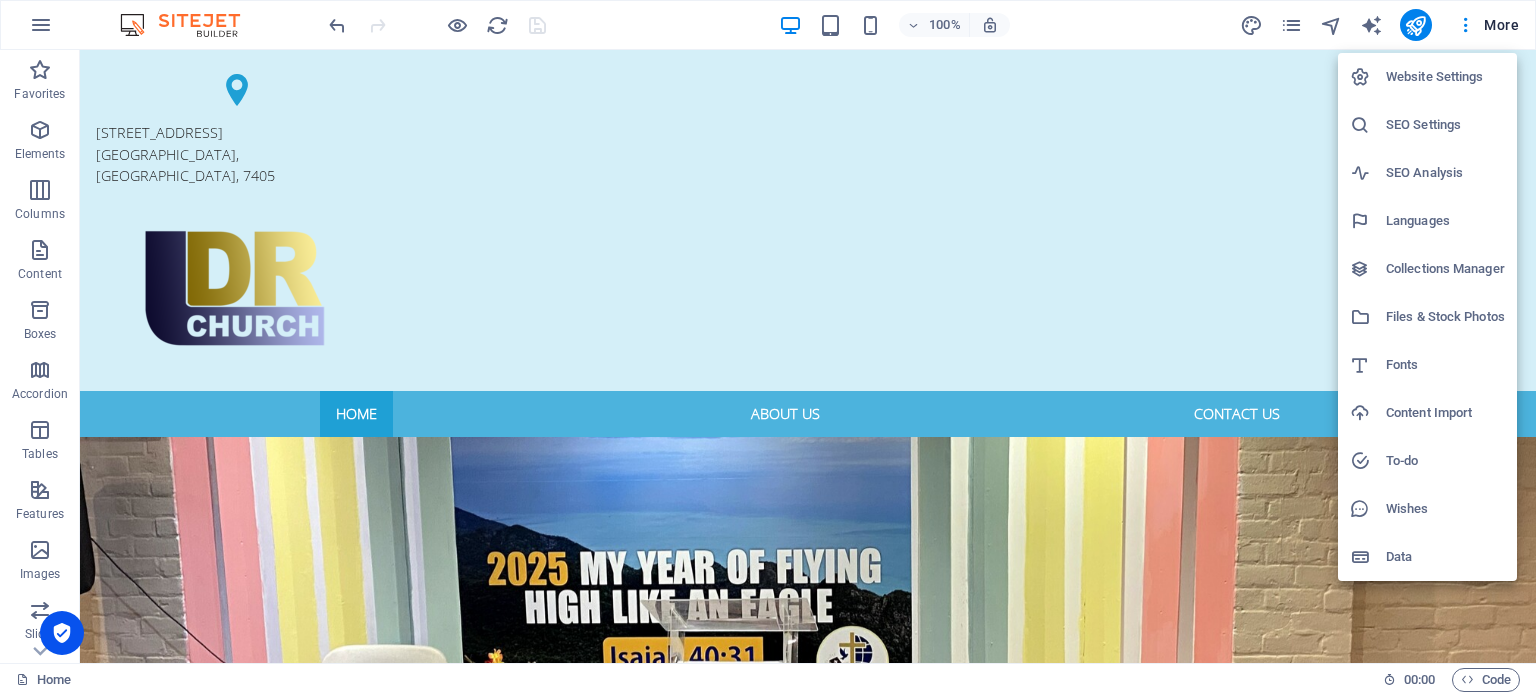 click on "Data" at bounding box center (1445, 557) 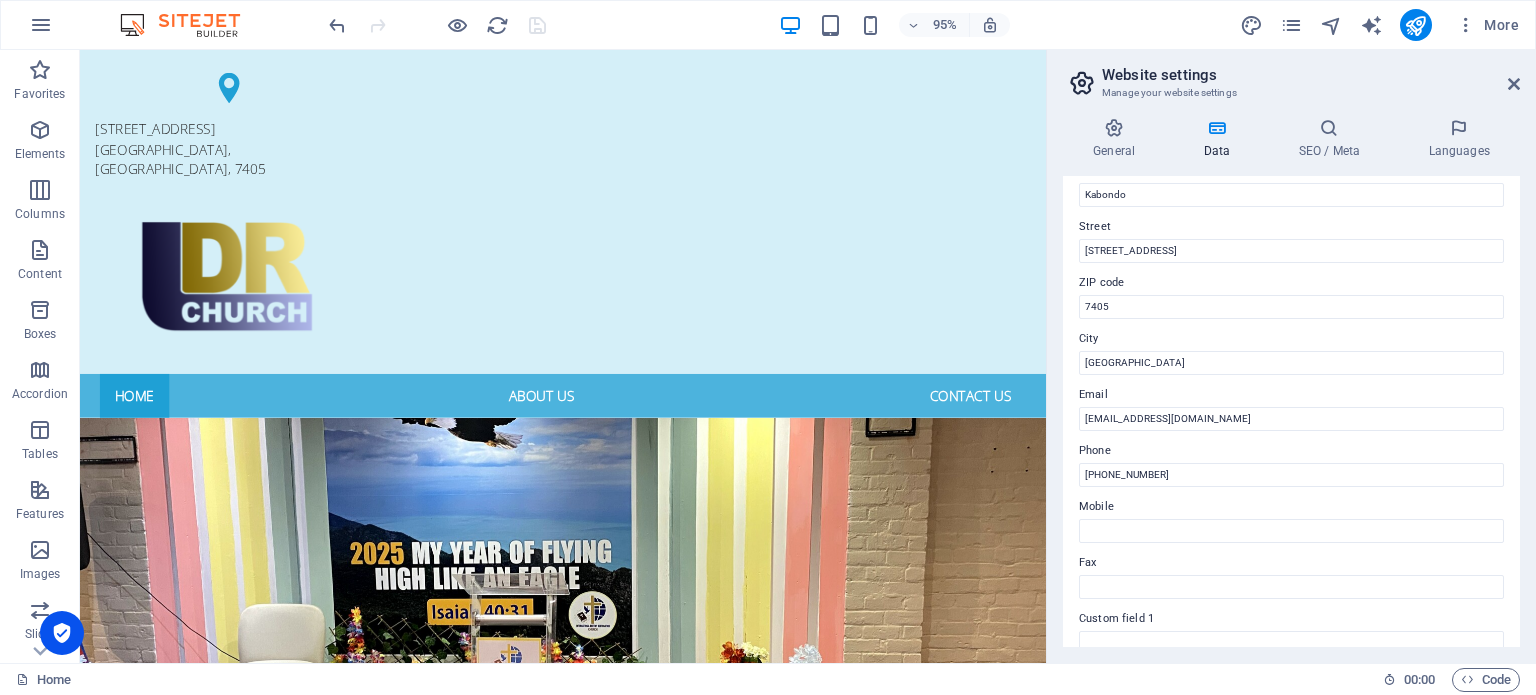 scroll, scrollTop: 0, scrollLeft: 0, axis: both 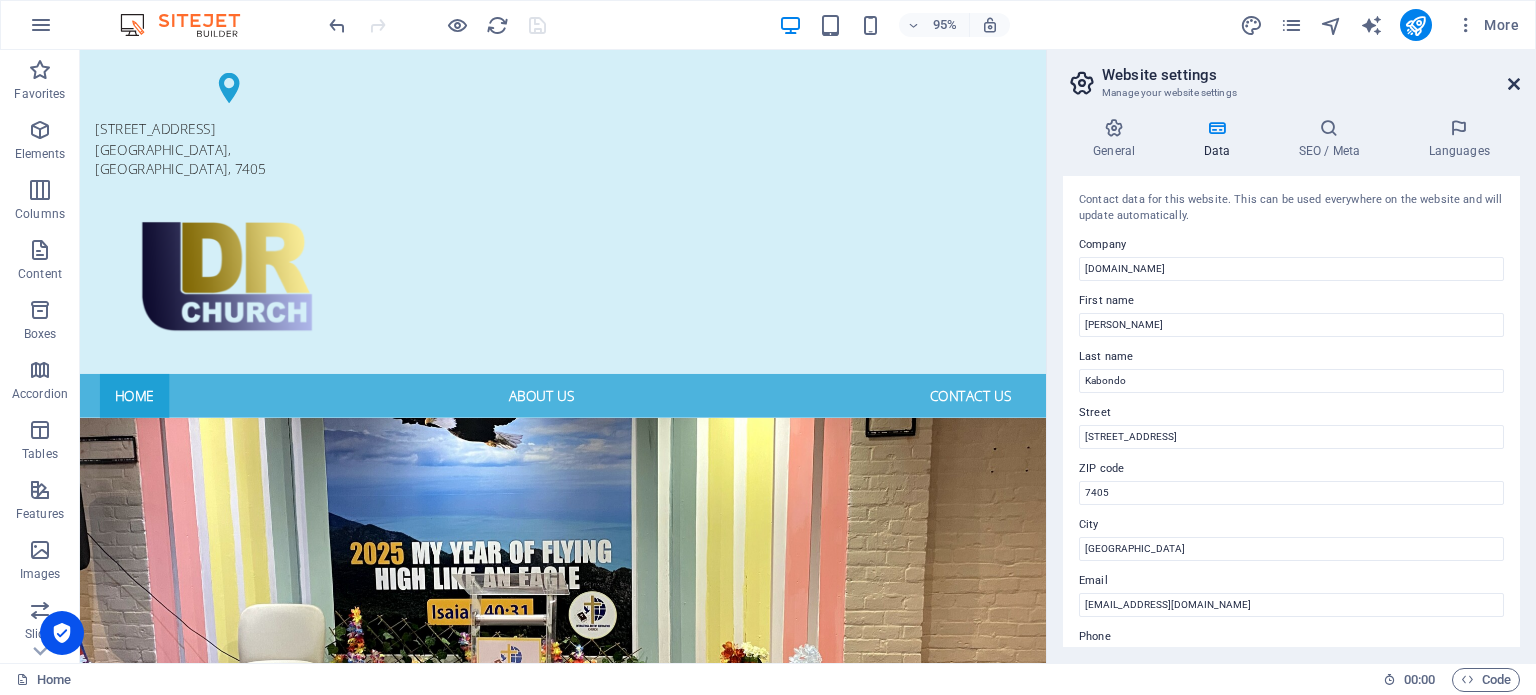 drag, startPoint x: 1518, startPoint y: 83, endPoint x: 1397, endPoint y: 41, distance: 128.082 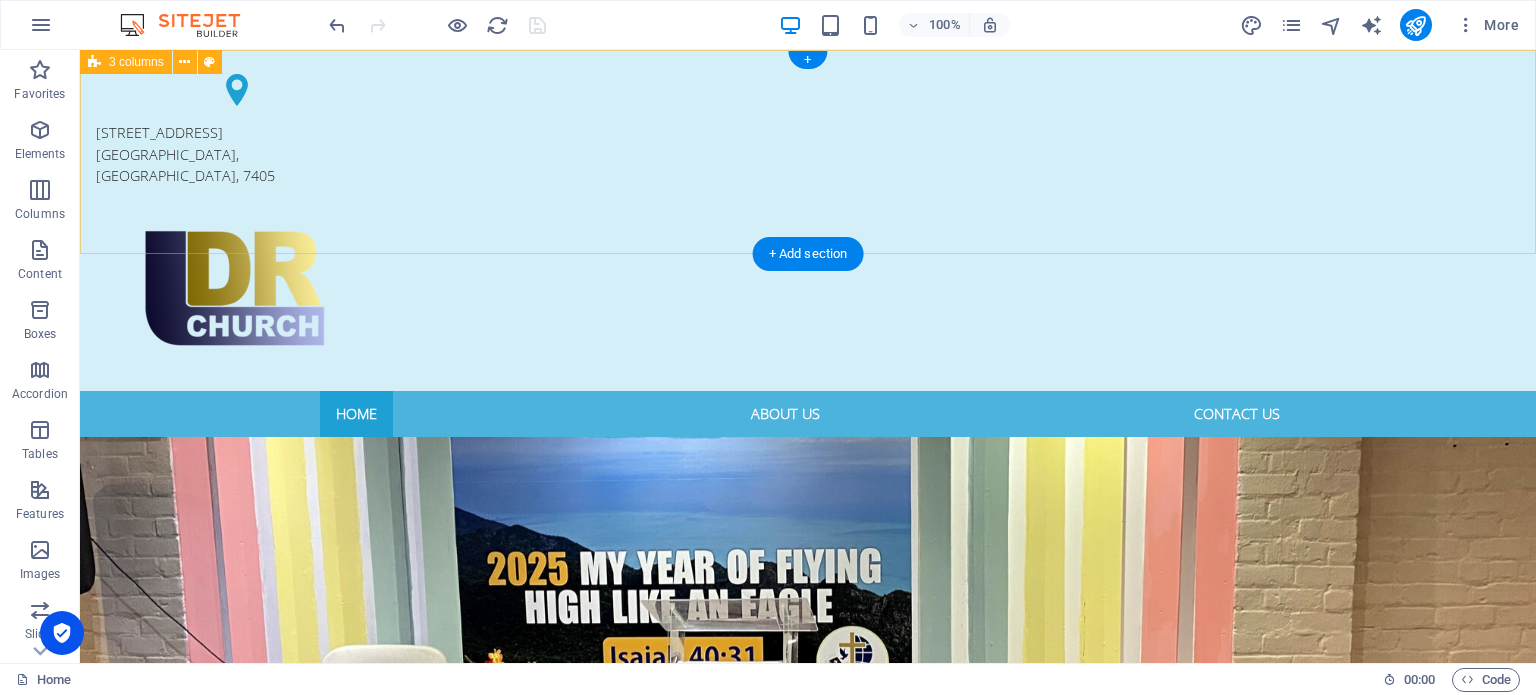 click on "UNIT 4 394 A VOORTREKKER ROAD MAITLAND, CAPE TOWN, 7405" at bounding box center (808, 220) 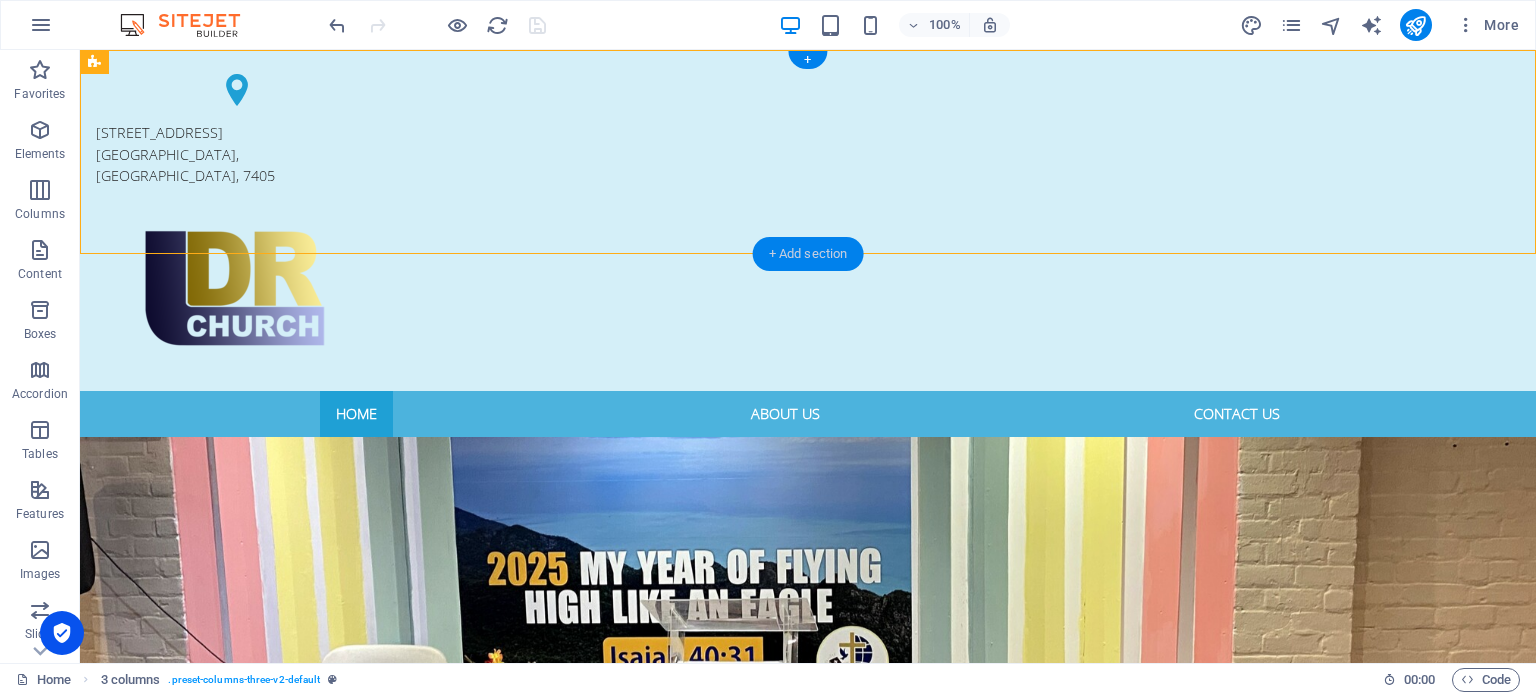 click on "+ Add section" at bounding box center [808, 254] 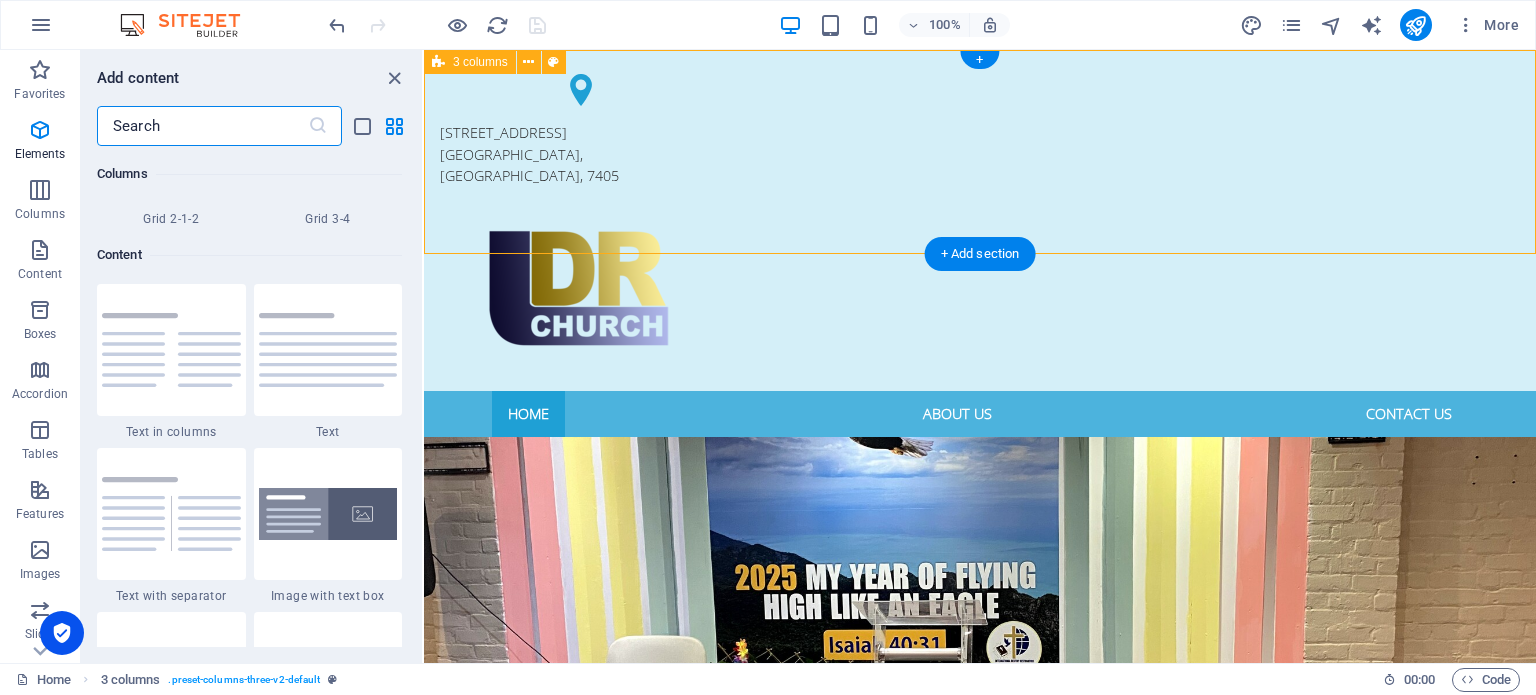 scroll, scrollTop: 3499, scrollLeft: 0, axis: vertical 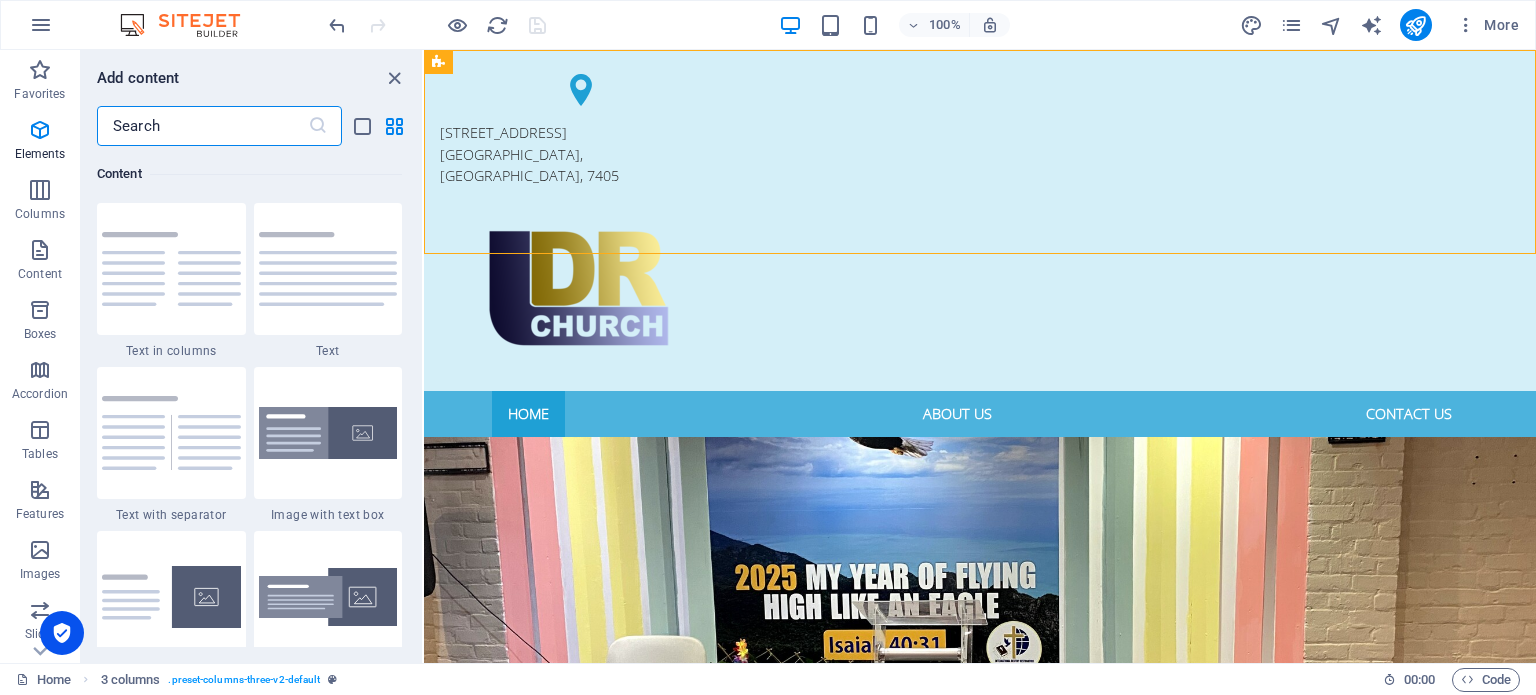 click at bounding box center (202, 126) 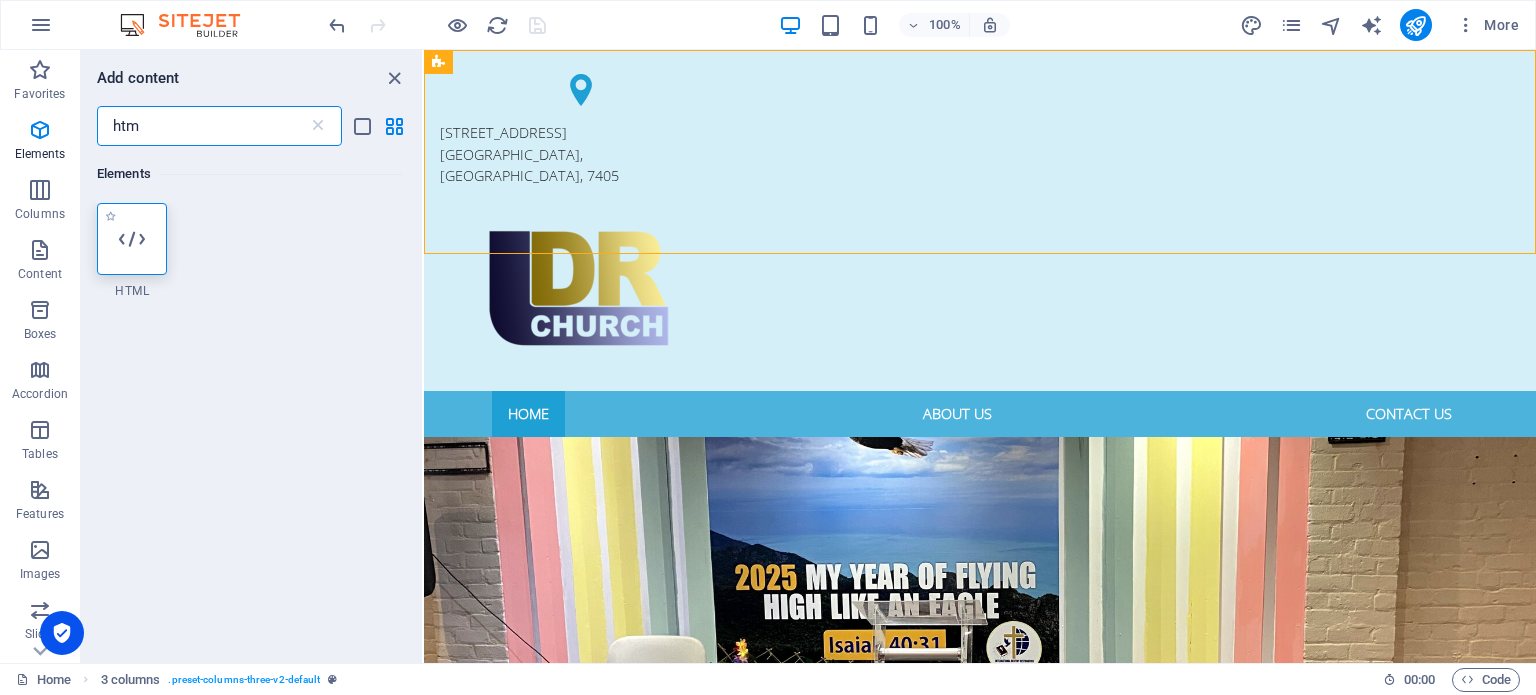scroll, scrollTop: 0, scrollLeft: 0, axis: both 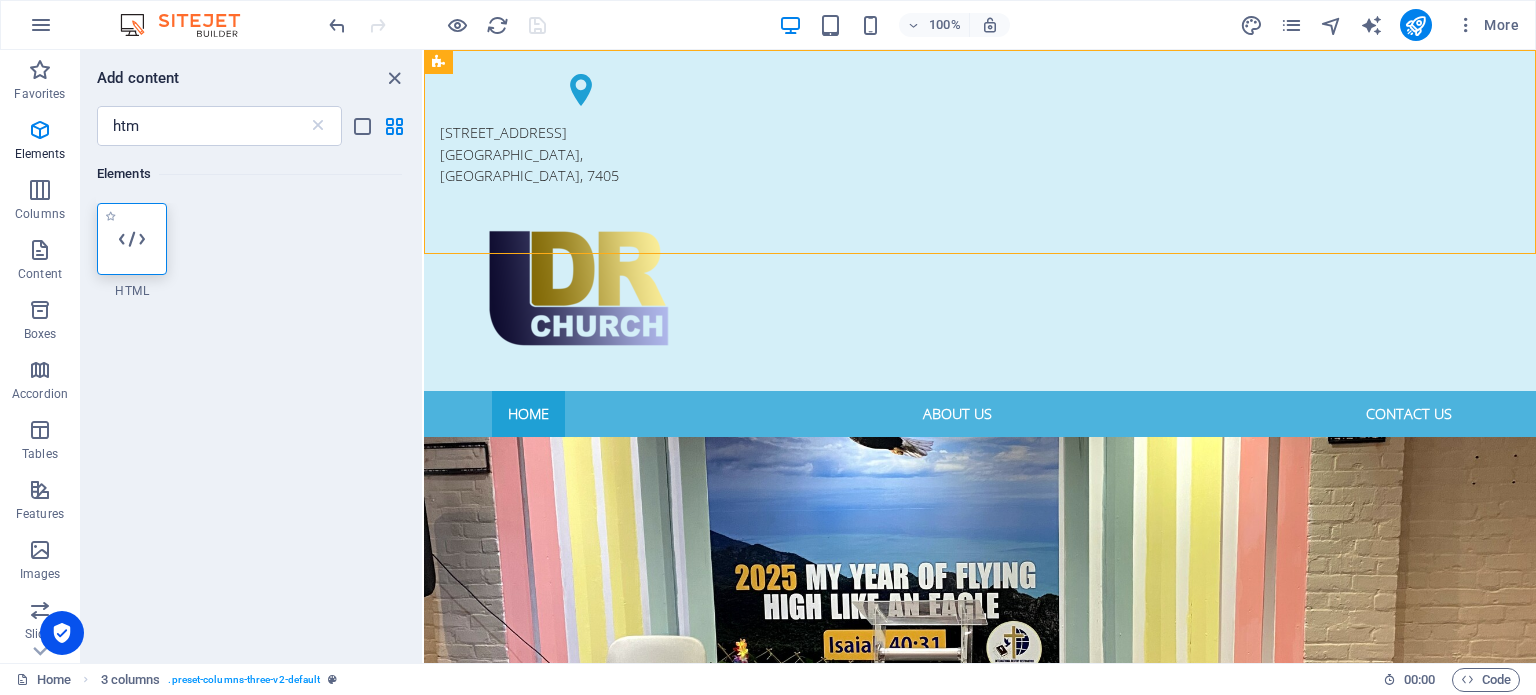 click at bounding box center [132, 239] 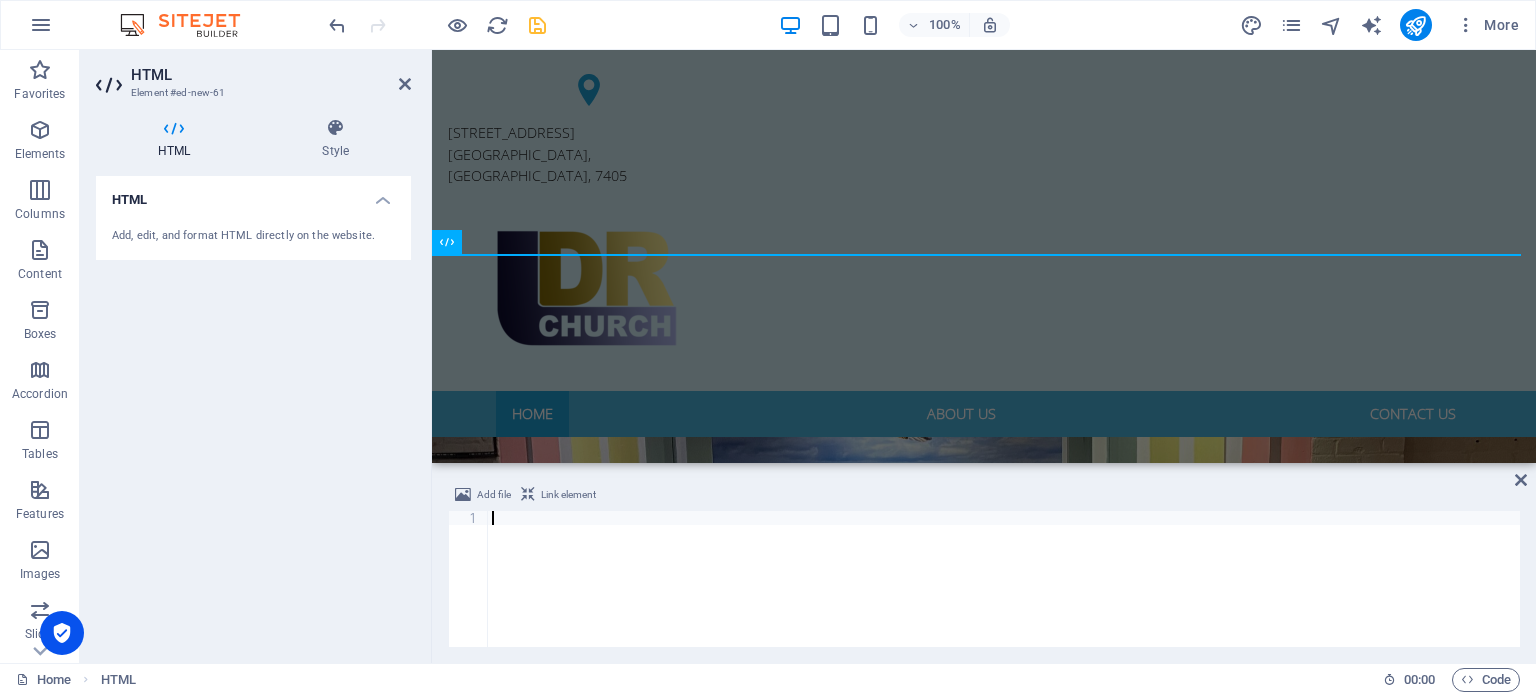 type on "<!-- End Google Tag Manager -->" 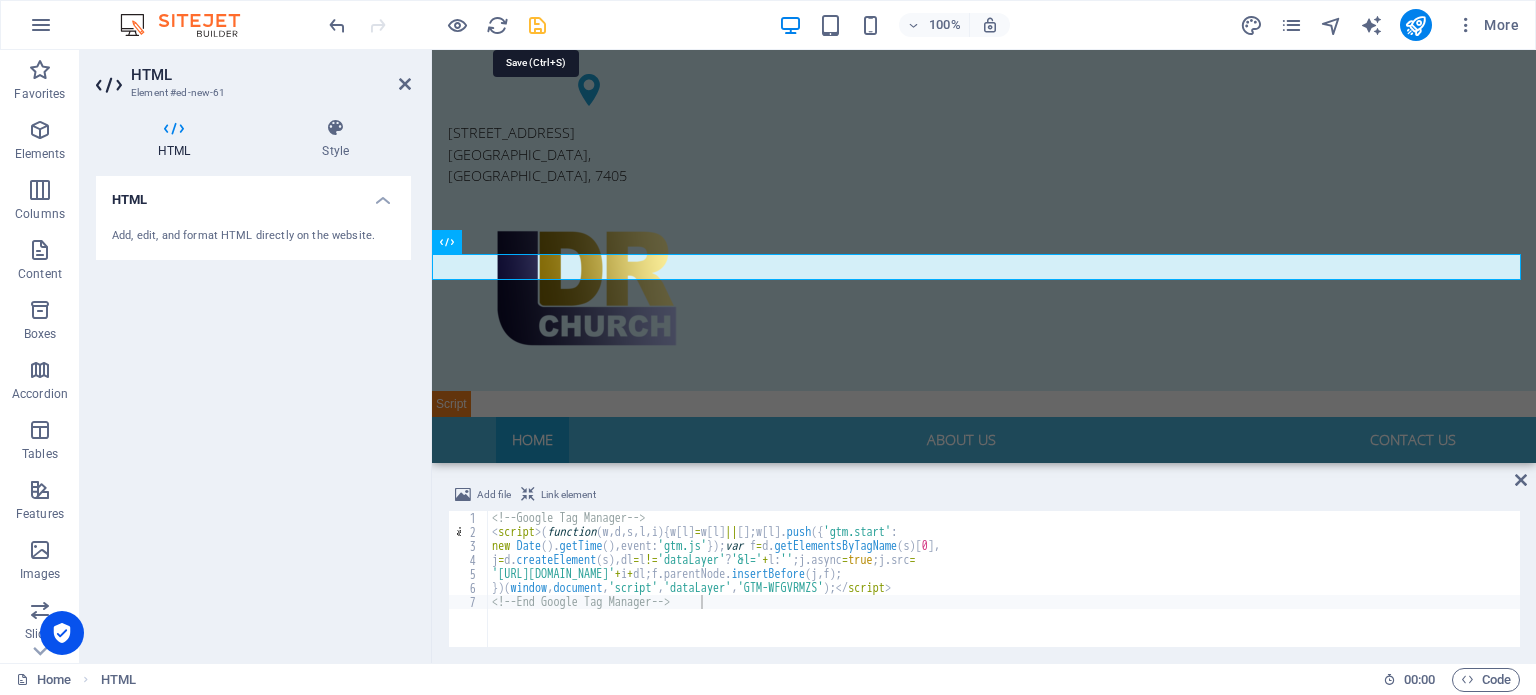 click at bounding box center [537, 25] 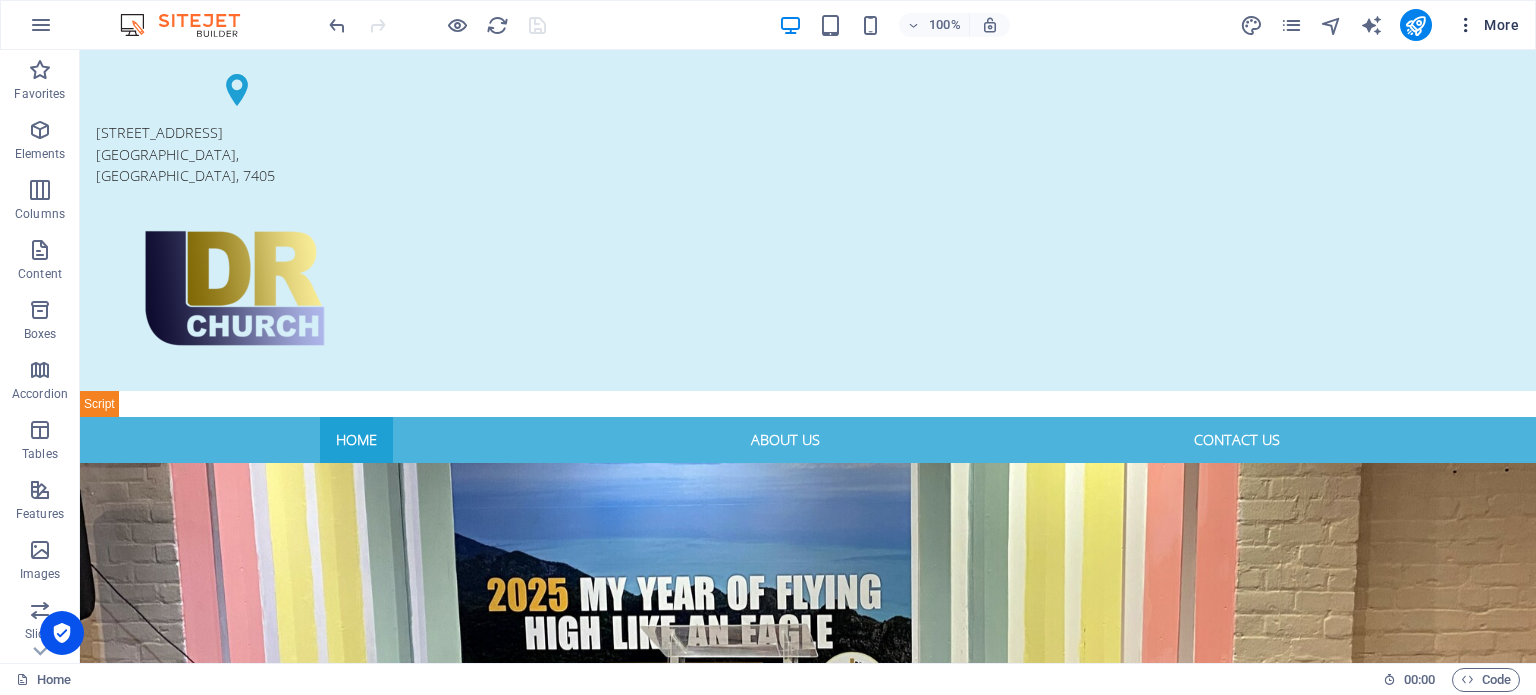 click on "More" at bounding box center [1487, 25] 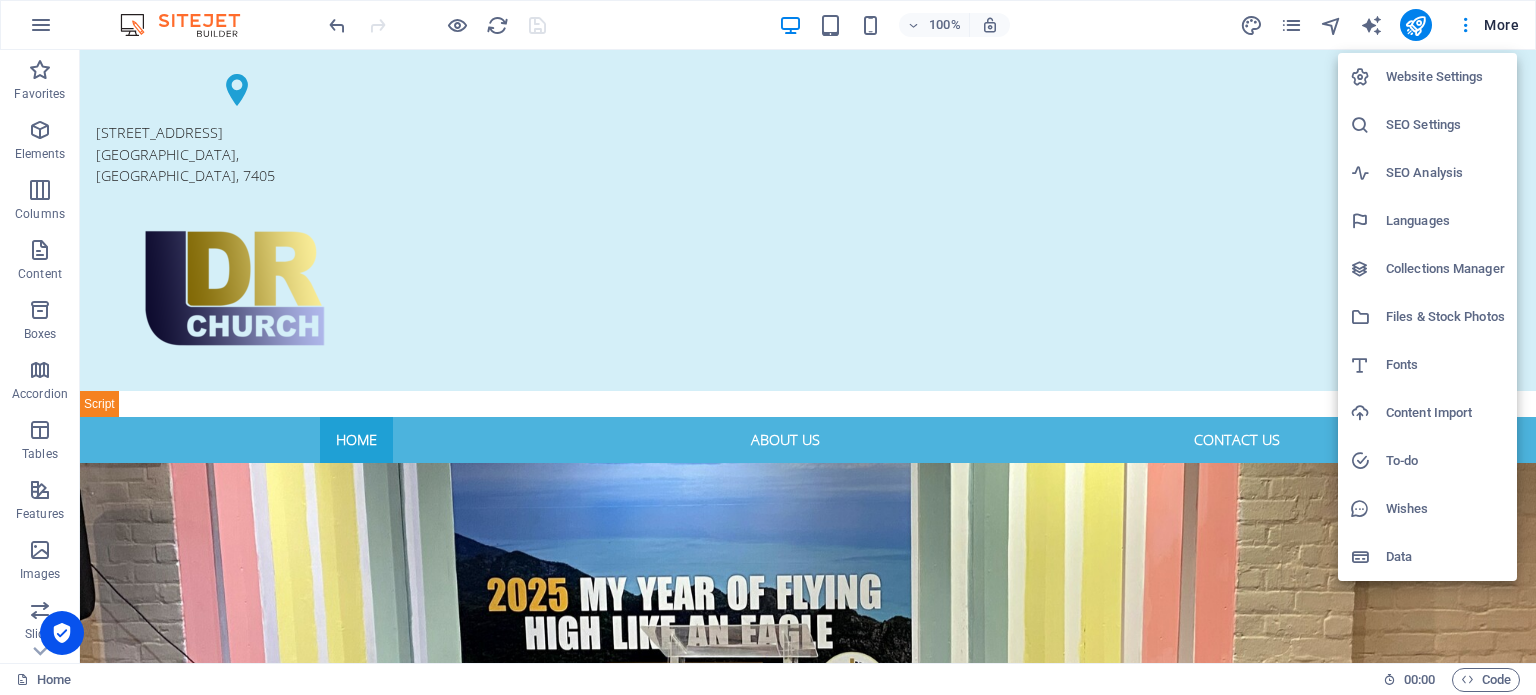 click on "Data" at bounding box center [1445, 557] 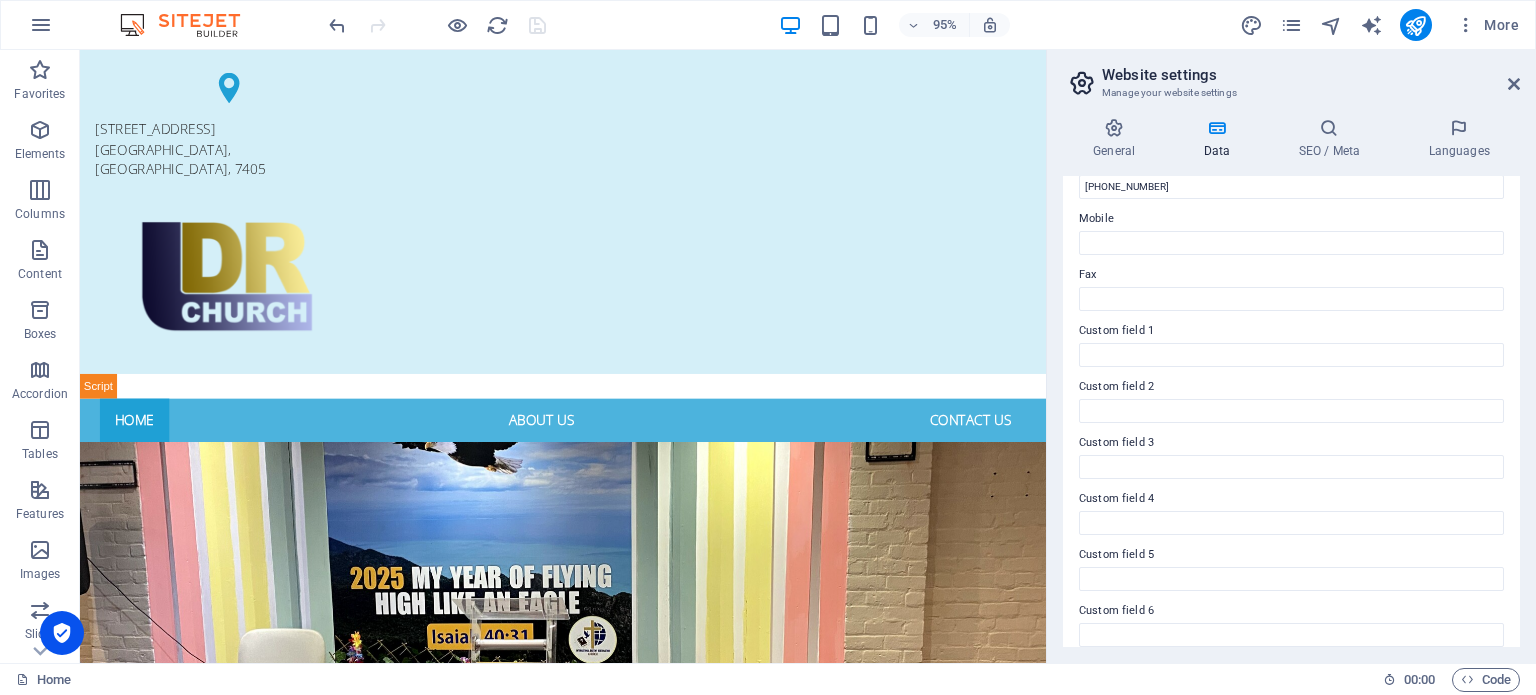 scroll, scrollTop: 488, scrollLeft: 0, axis: vertical 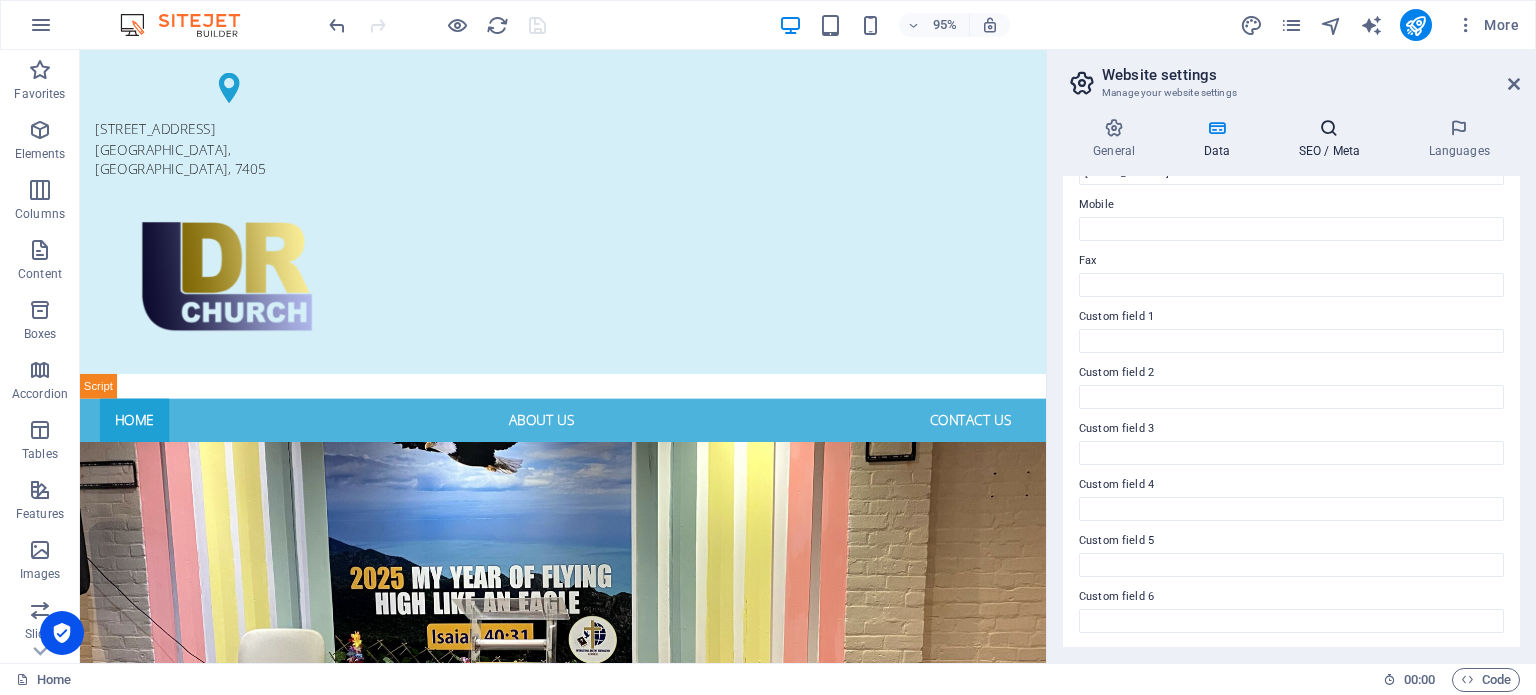click on "SEO / Meta" at bounding box center (1333, 139) 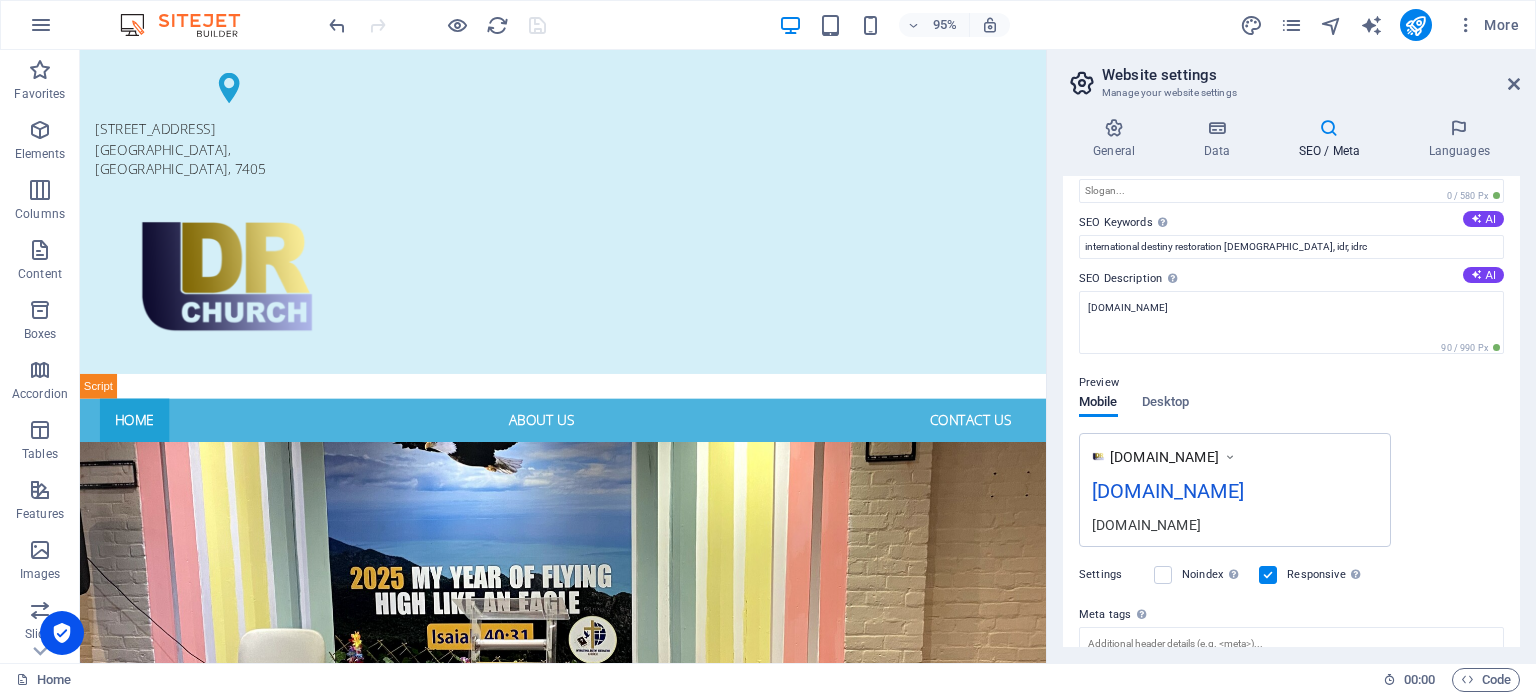 scroll, scrollTop: 263, scrollLeft: 0, axis: vertical 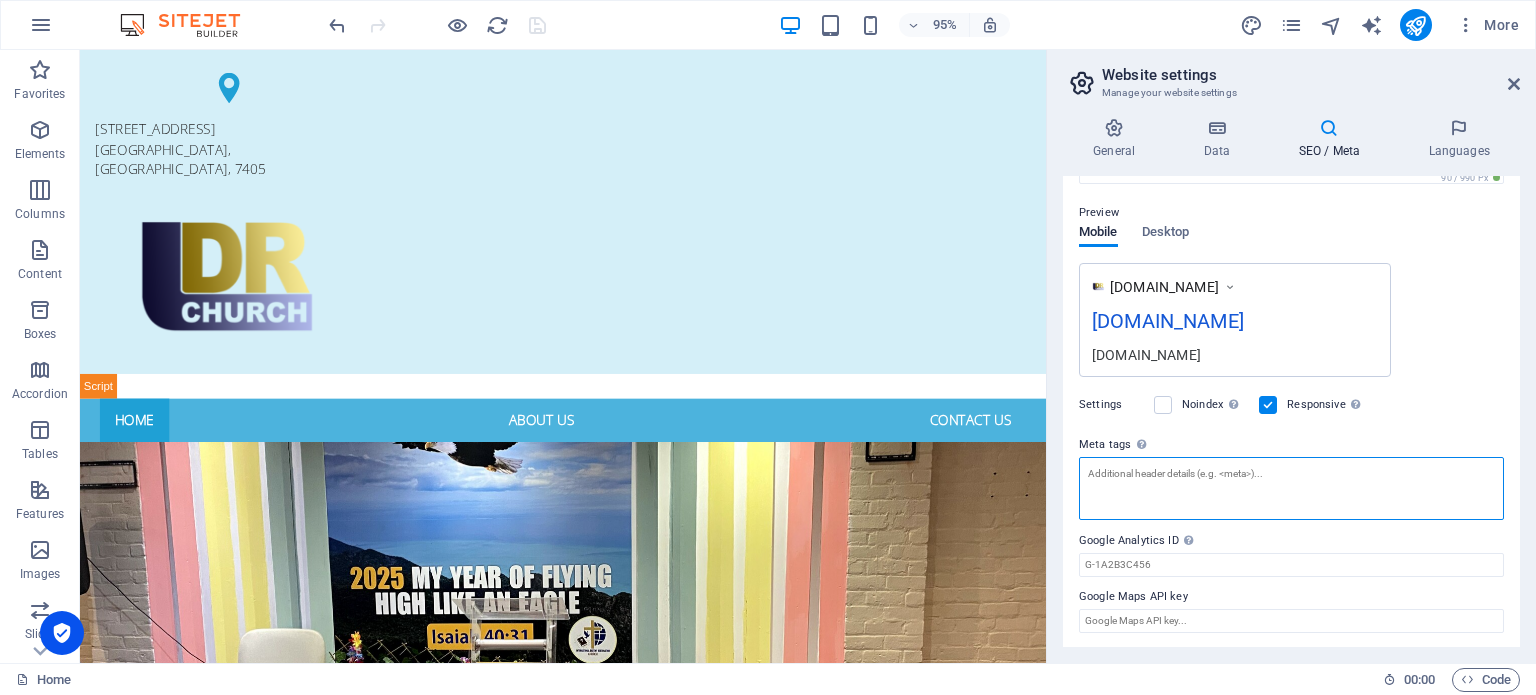 click on "Meta tags Enter HTML code here that will be placed inside the  tags of your website. Please note that your website may not function if you include code with errors." at bounding box center [1291, 488] 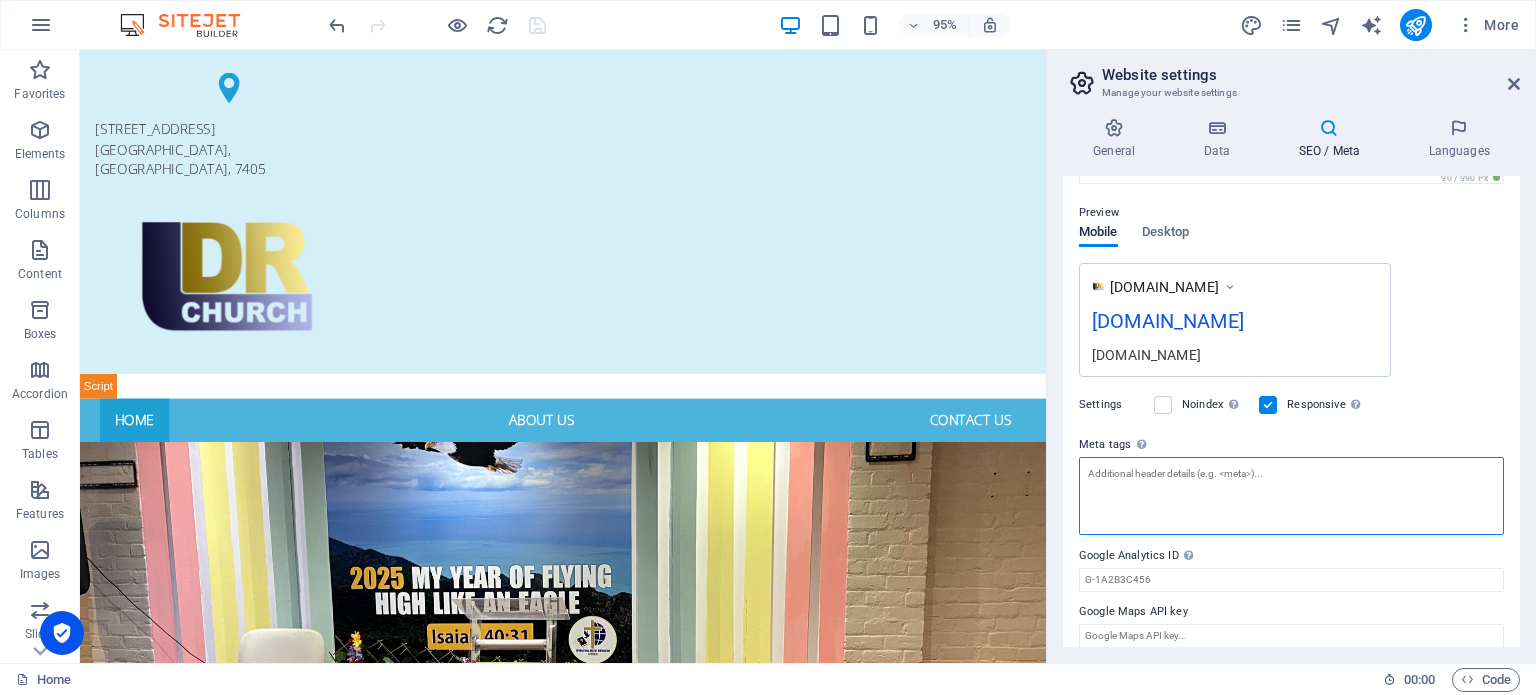 paste on "<!-- Google Tag Manager (noscript) -->
<noscript><iframe src="https://www.googletagmanager.com/ns.html?id=GTM-WFGVRMZS"
height="0" width="0" style="display:none;visibility:hidden"></iframe></noscript>
<!-- End Google Tag Manager (noscript) -->" 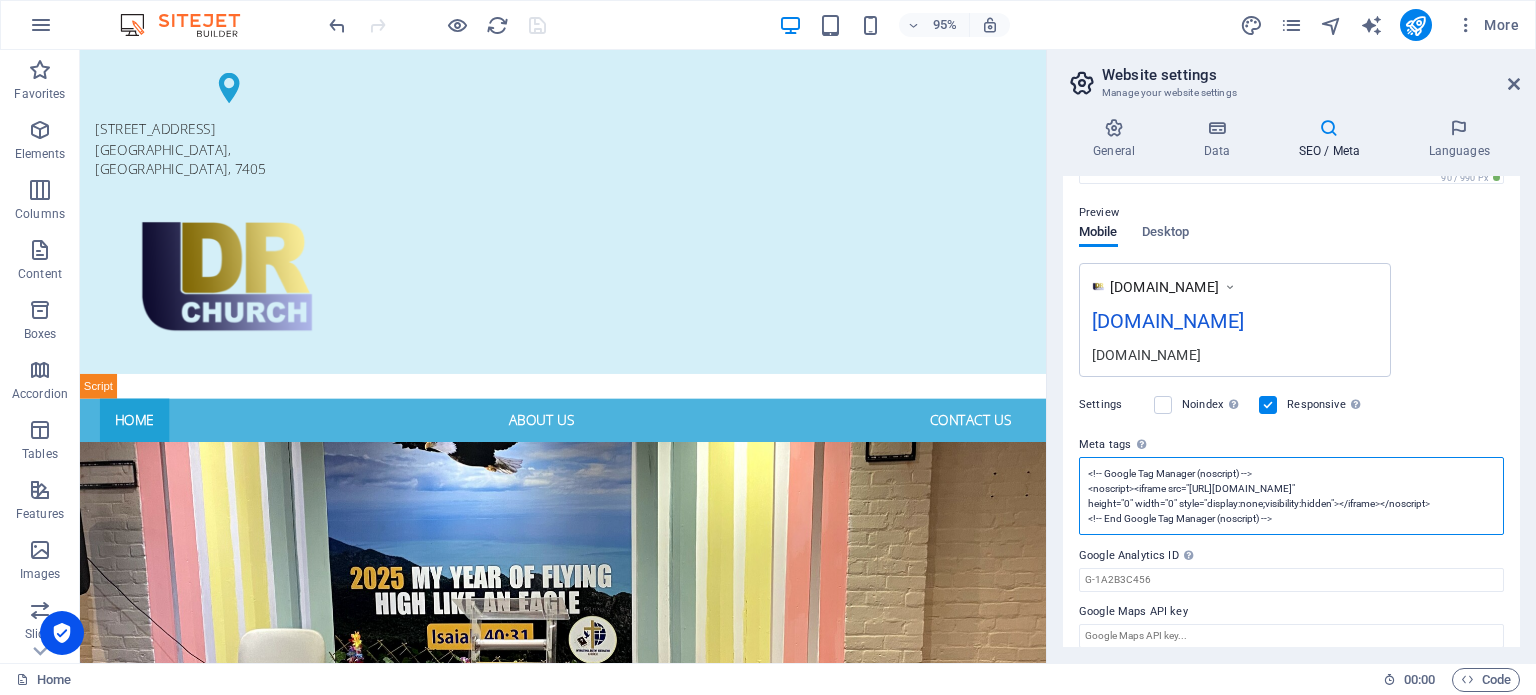 scroll, scrollTop: 5, scrollLeft: 0, axis: vertical 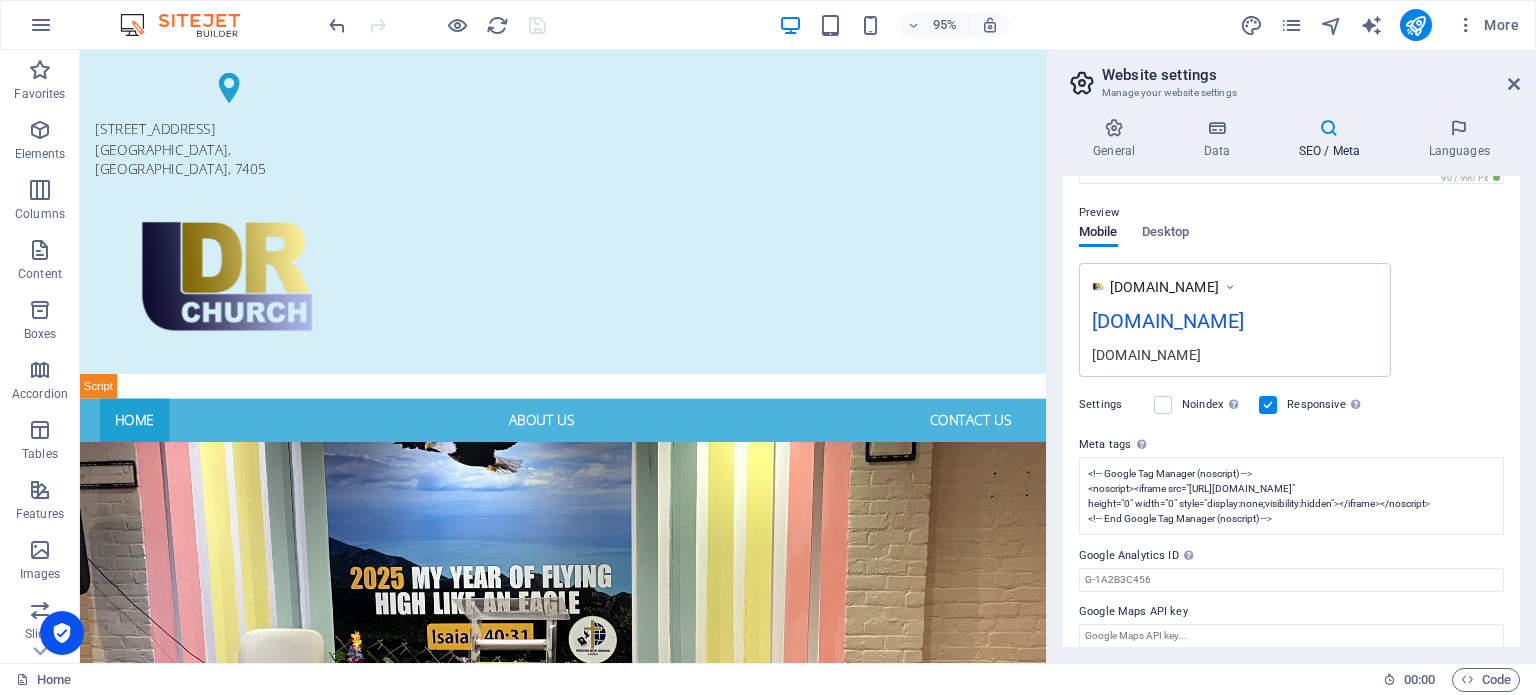click on "95% More" at bounding box center (926, 25) 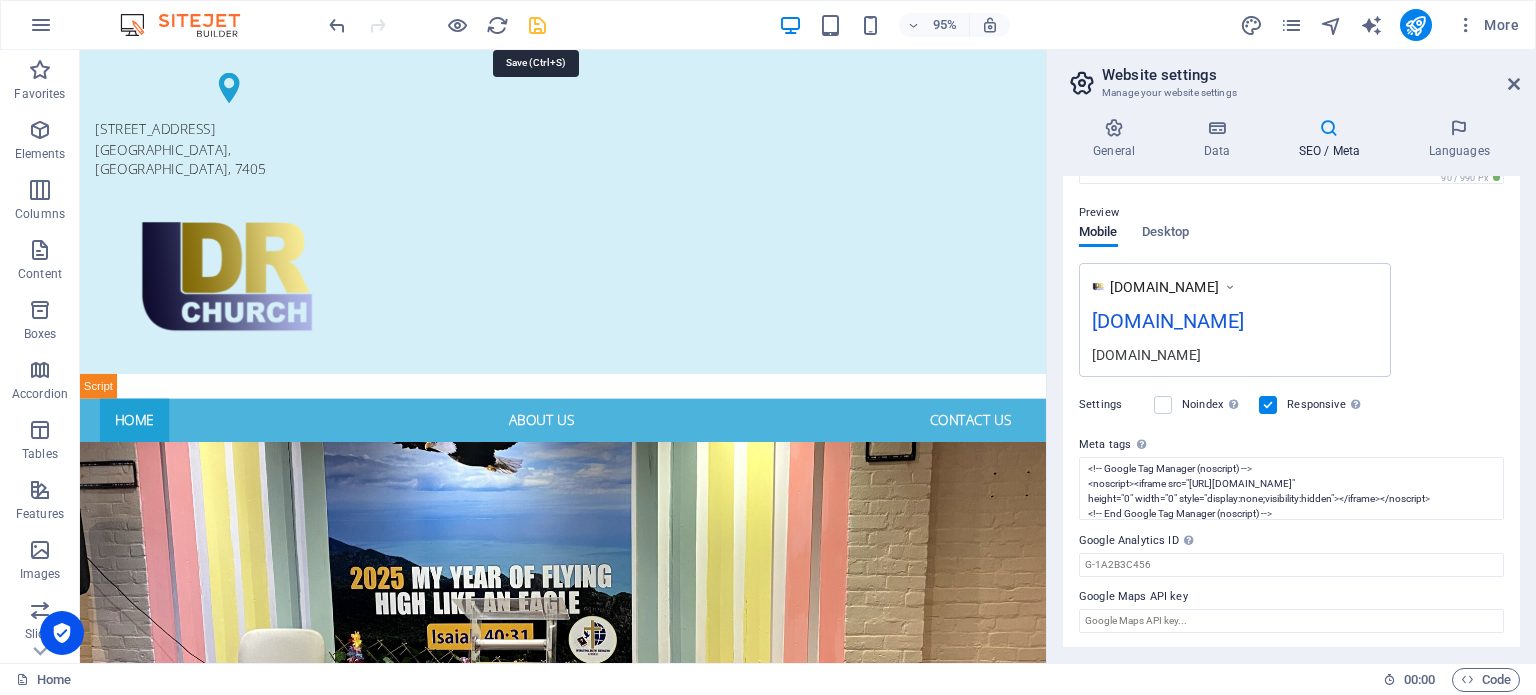 click at bounding box center [537, 25] 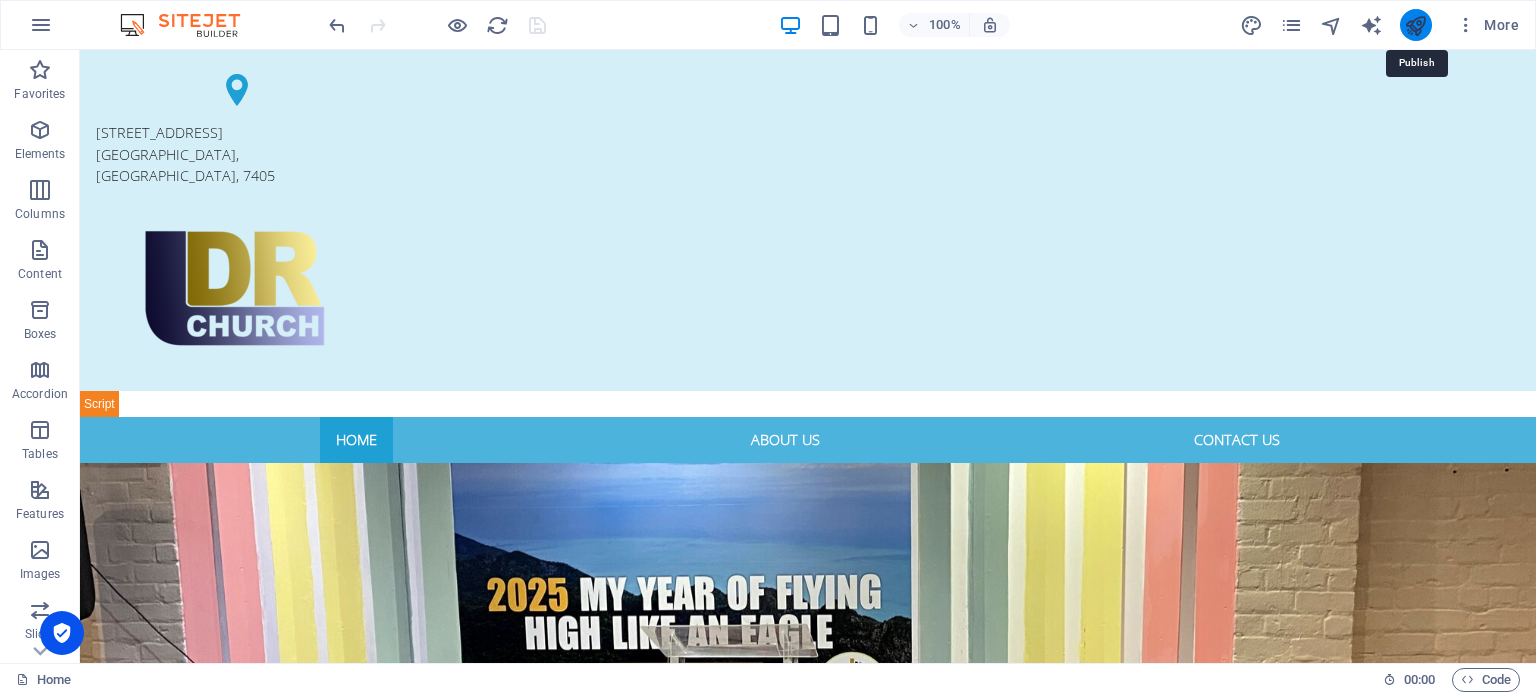 click at bounding box center [1415, 25] 